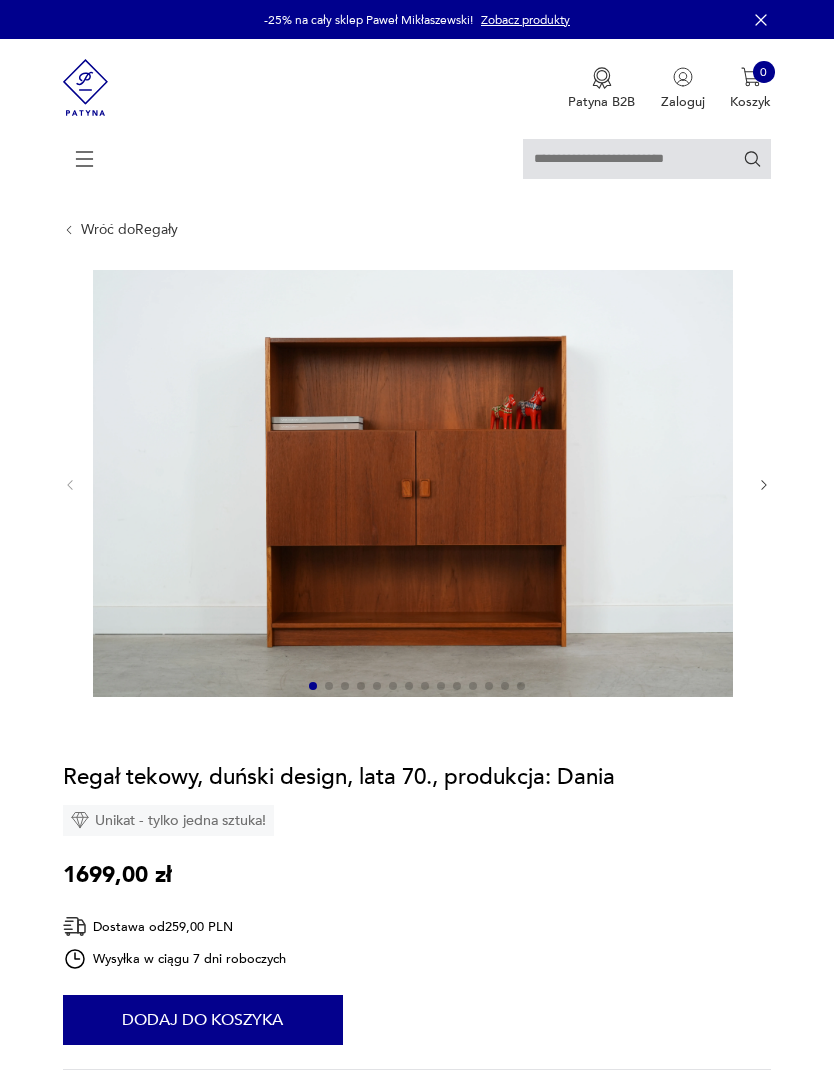 scroll, scrollTop: 0, scrollLeft: 0, axis: both 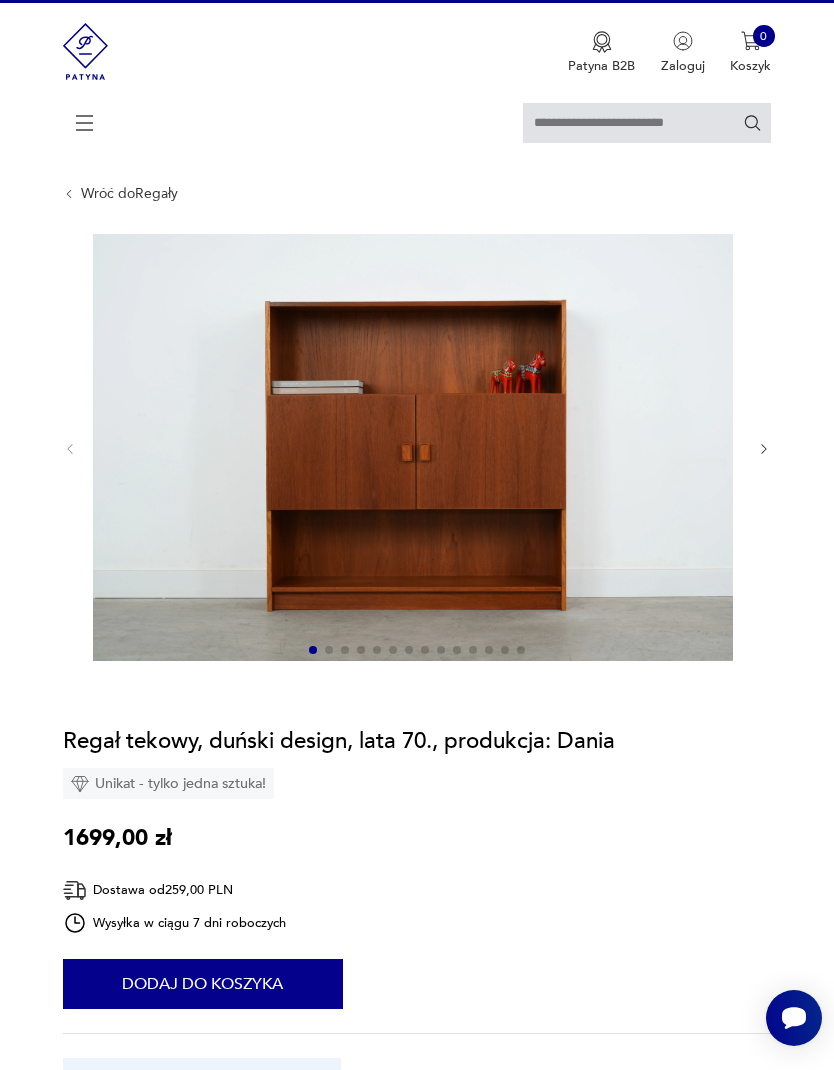 click 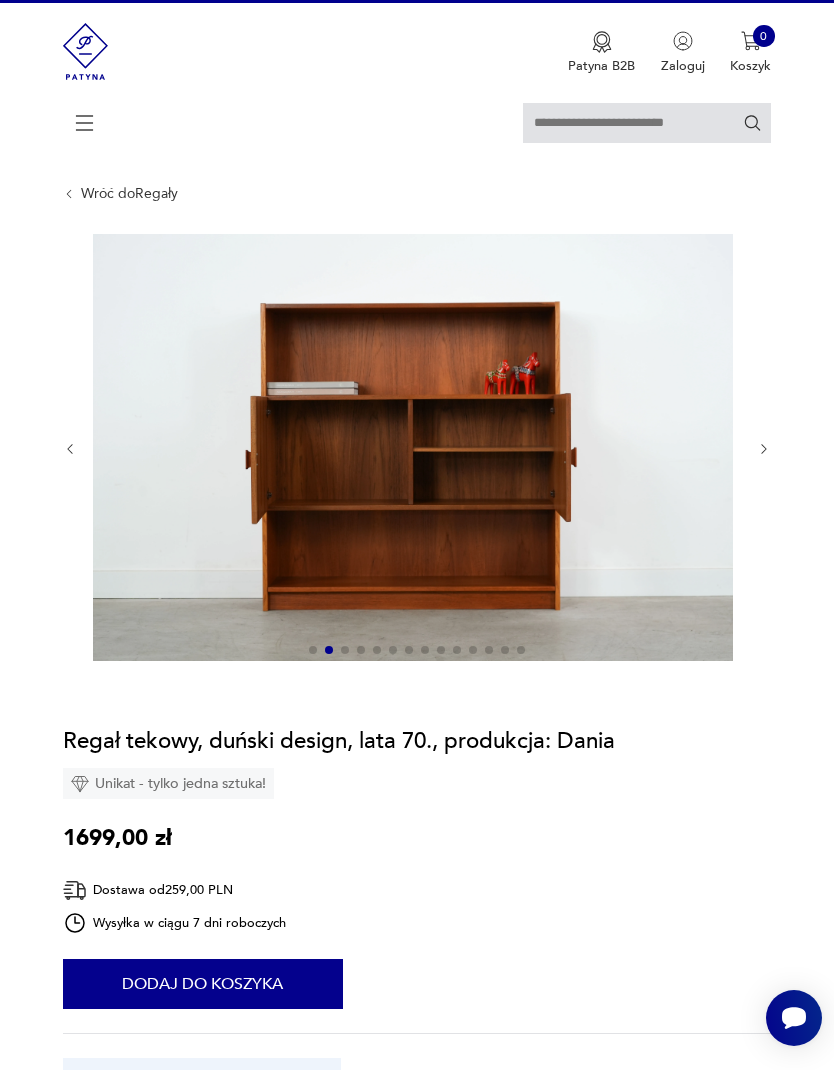 click 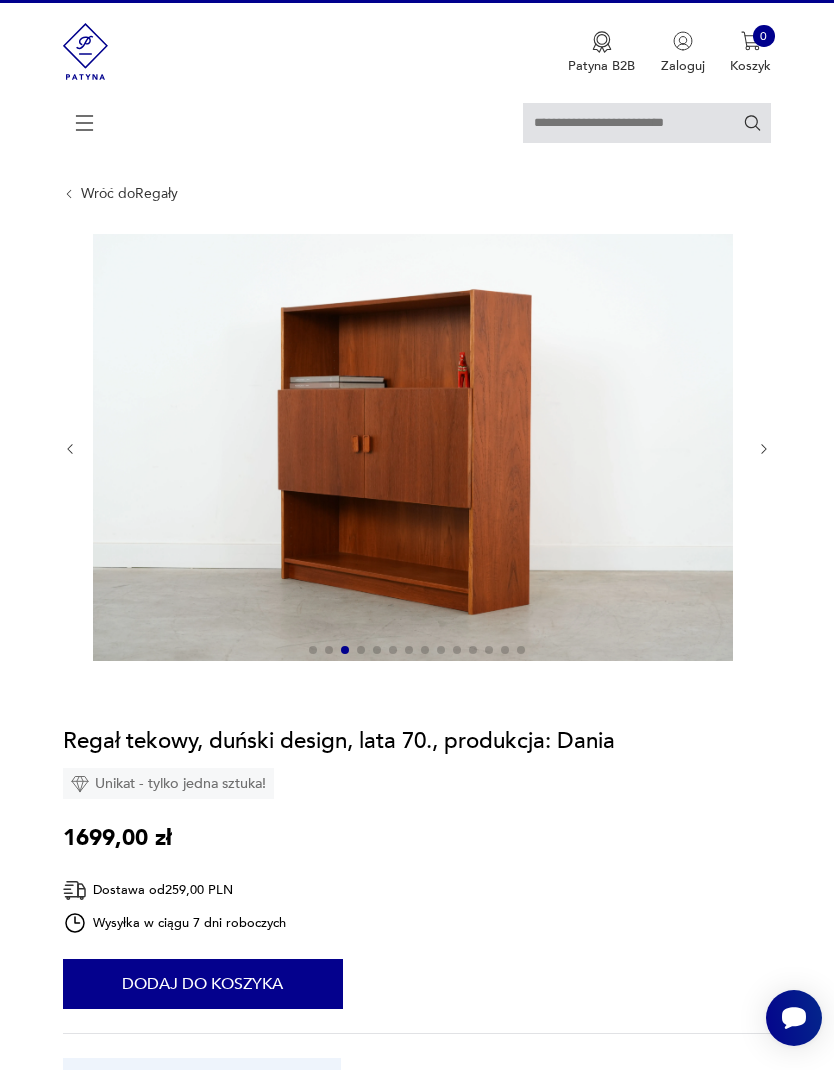 click 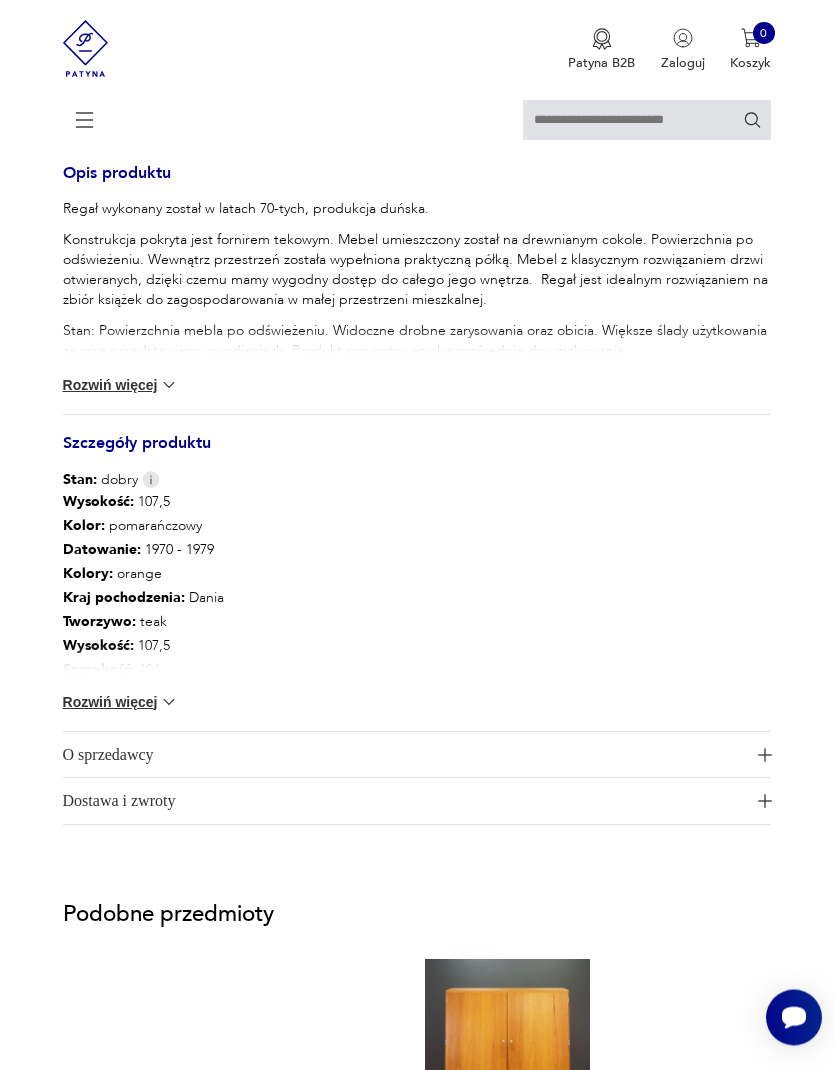 scroll, scrollTop: 1059, scrollLeft: 0, axis: vertical 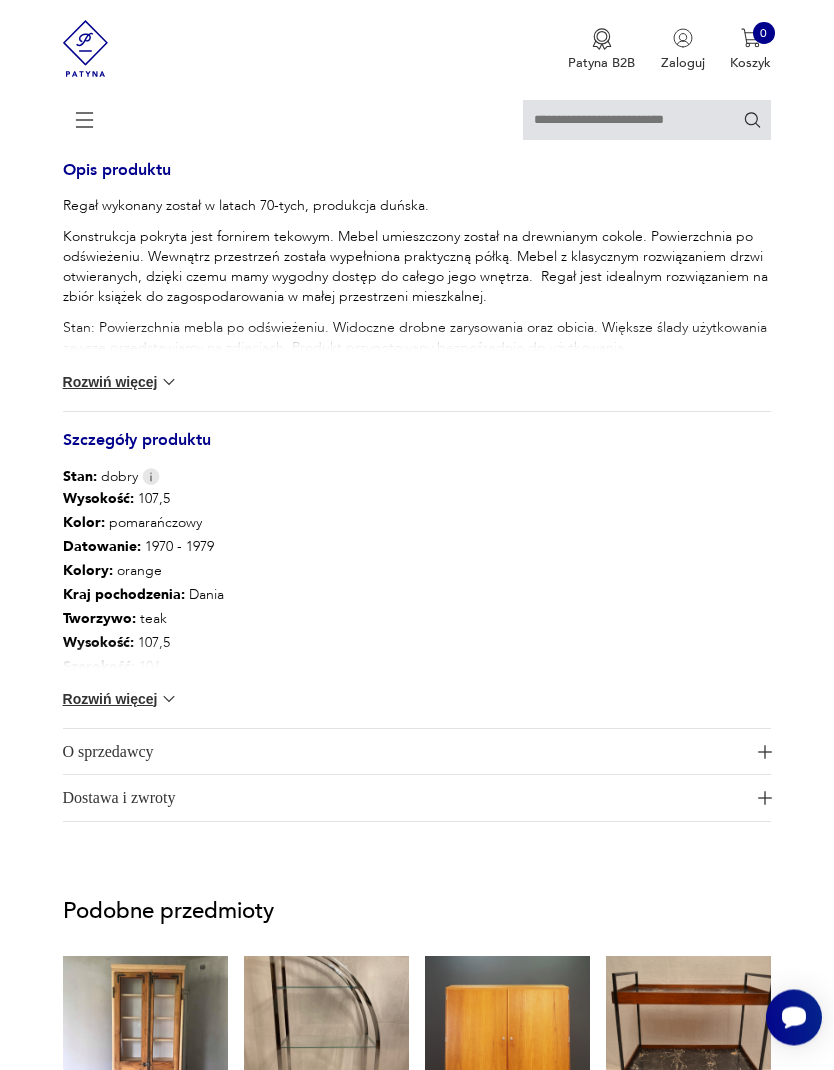 click on "Rozwiń więcej" at bounding box center [121, 700] 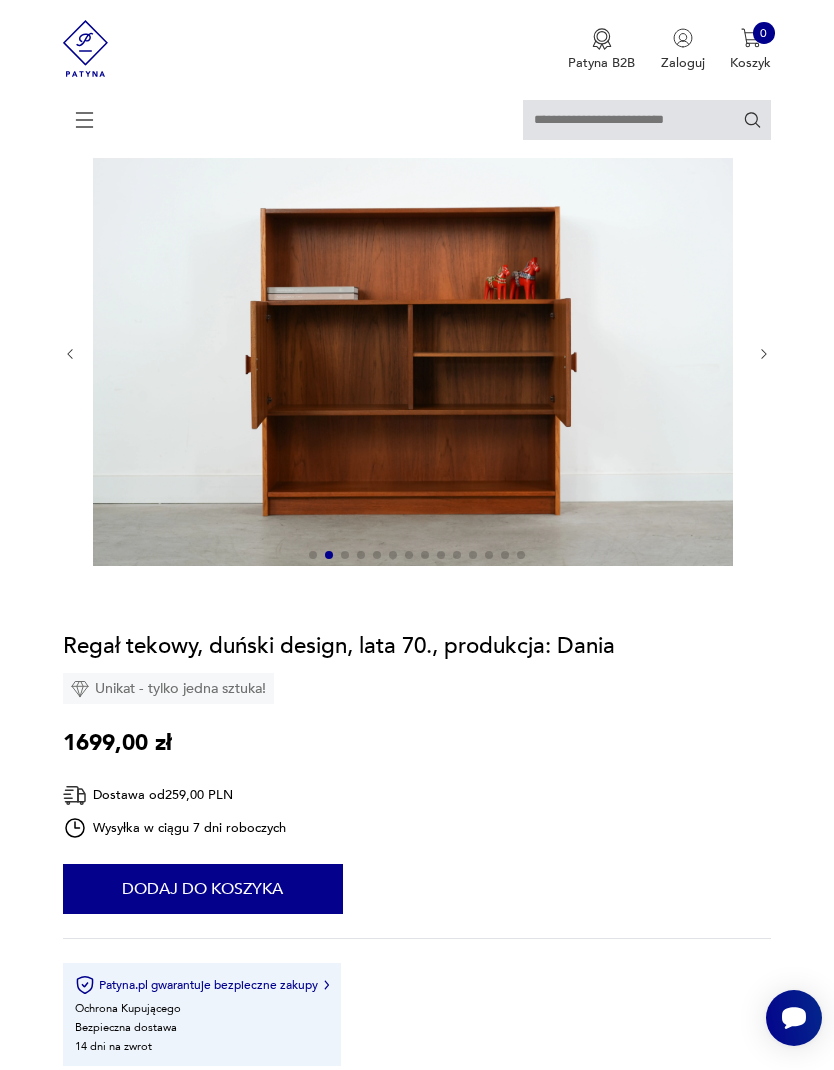 scroll, scrollTop: 0, scrollLeft: 0, axis: both 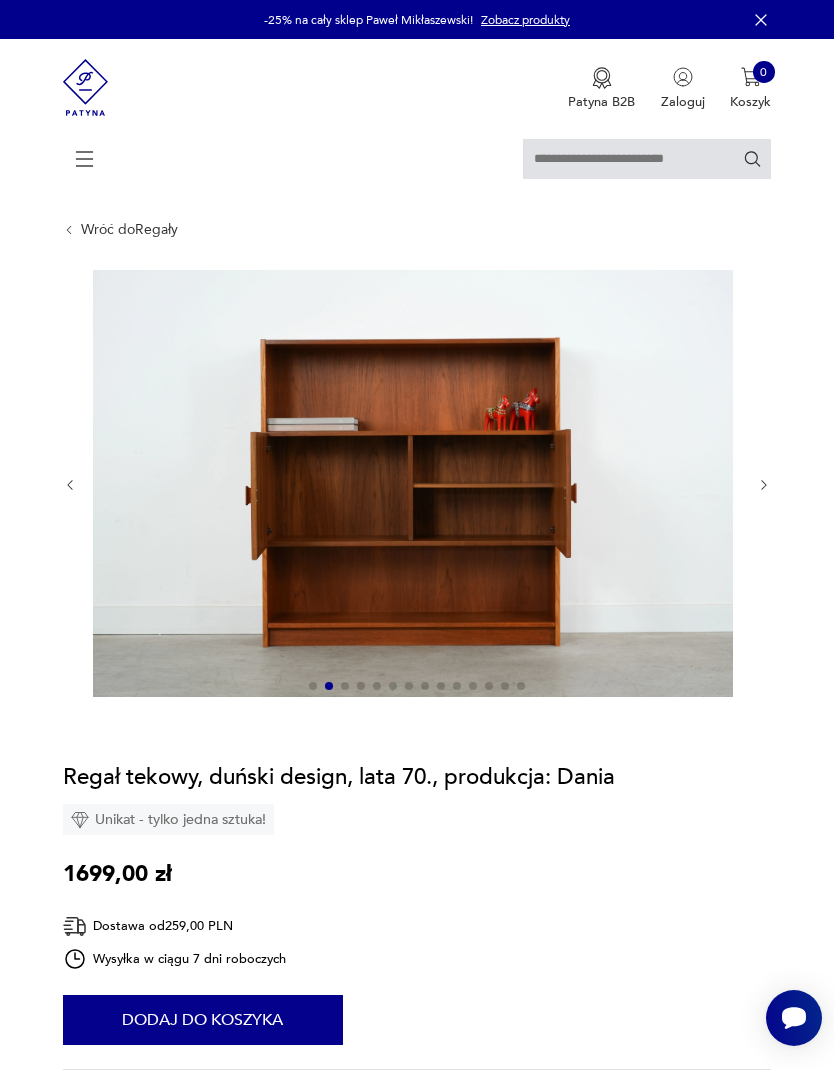 click on "Wróć do  Regały" at bounding box center [129, 230] 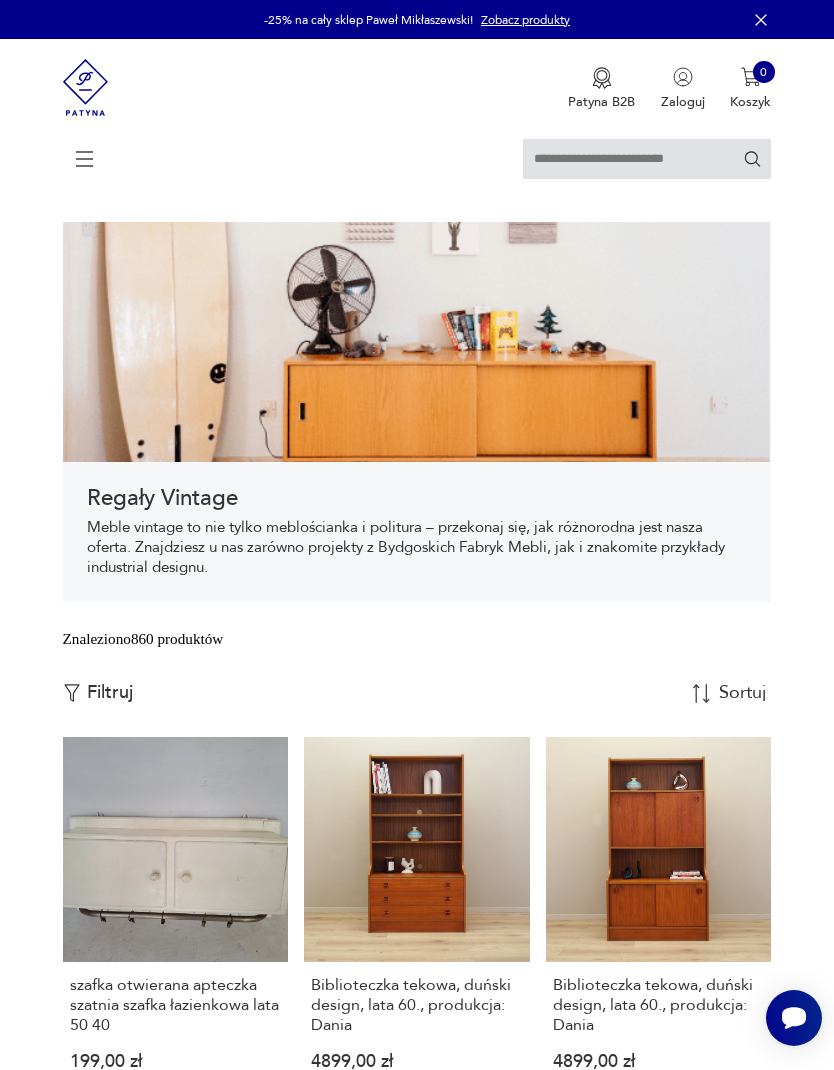 click 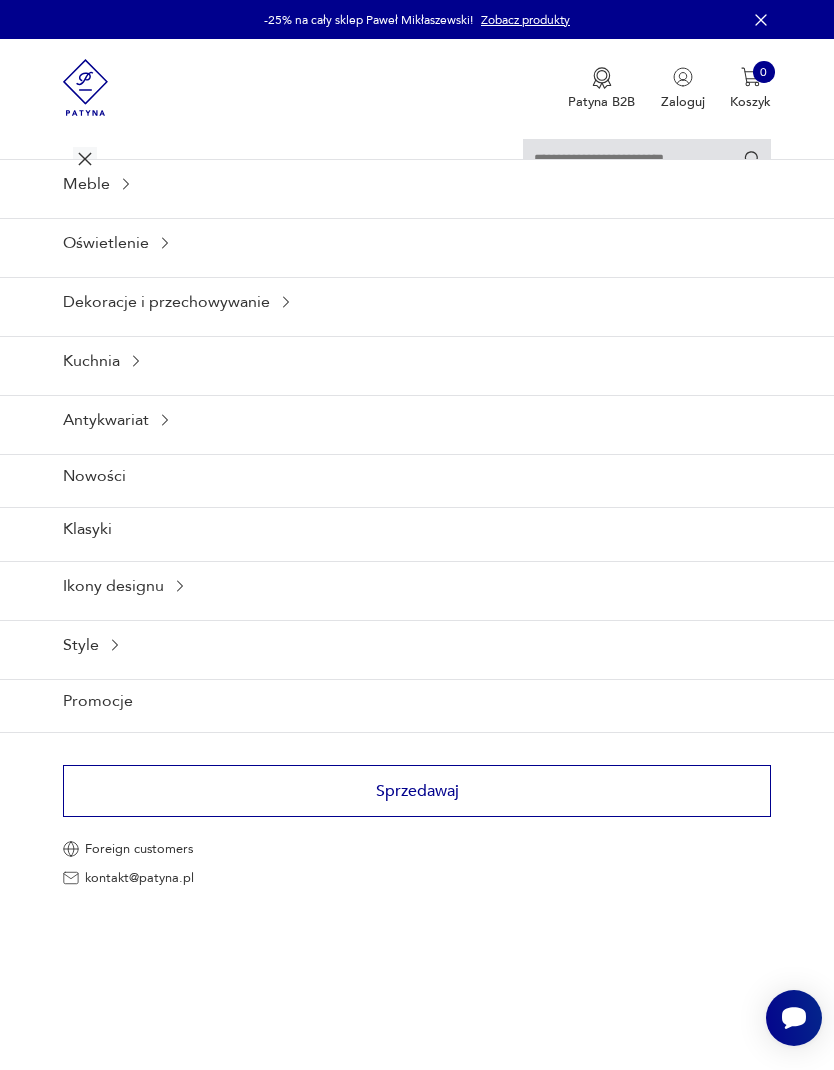 click 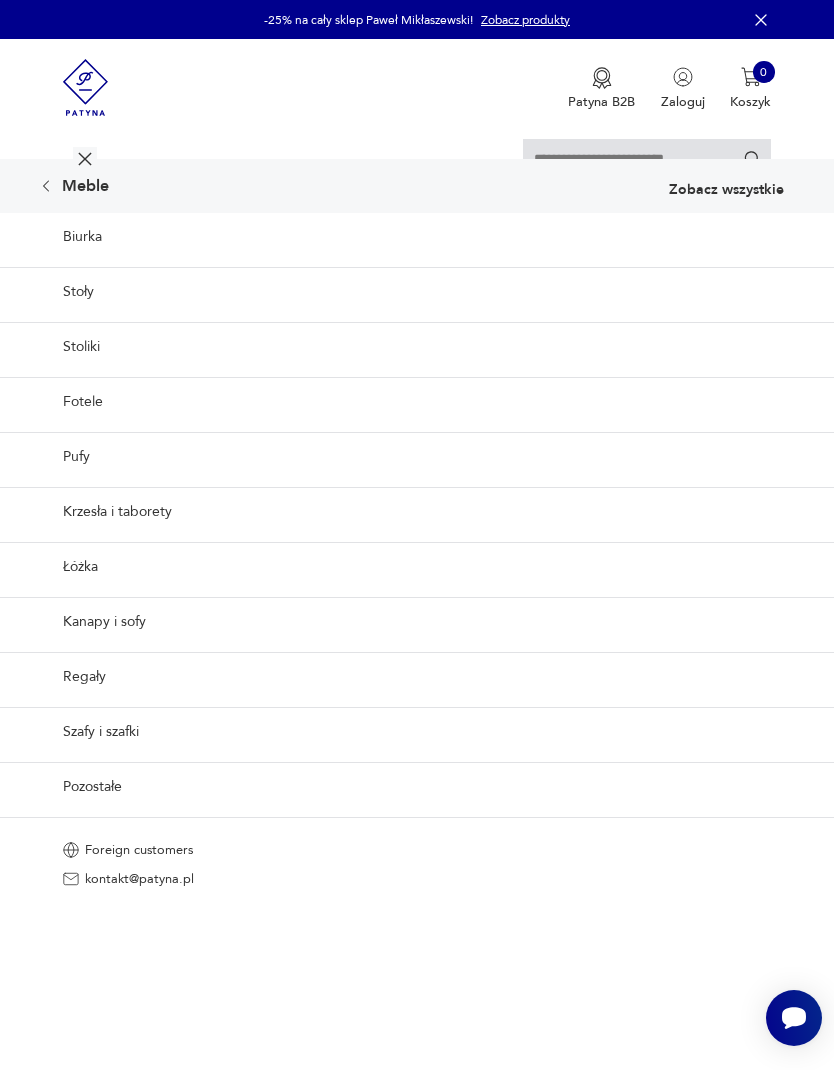 click on "Szafy i szafki" at bounding box center [417, 731] 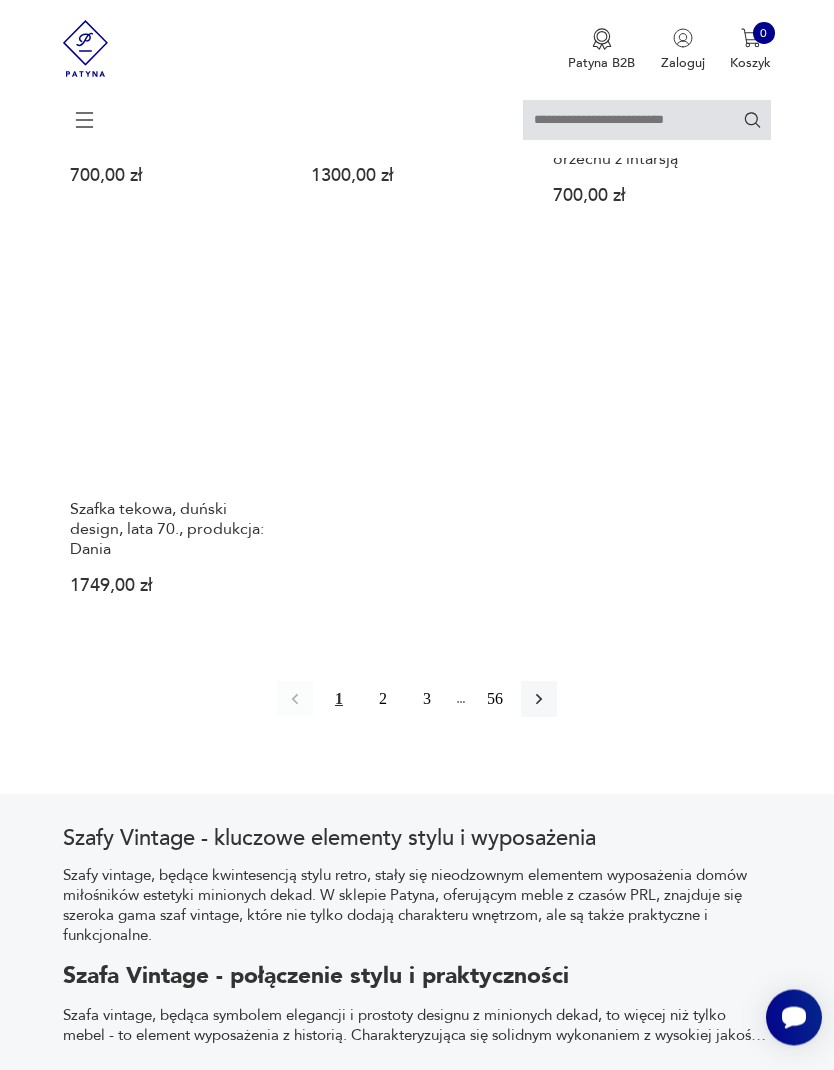 scroll, scrollTop: 2448, scrollLeft: 0, axis: vertical 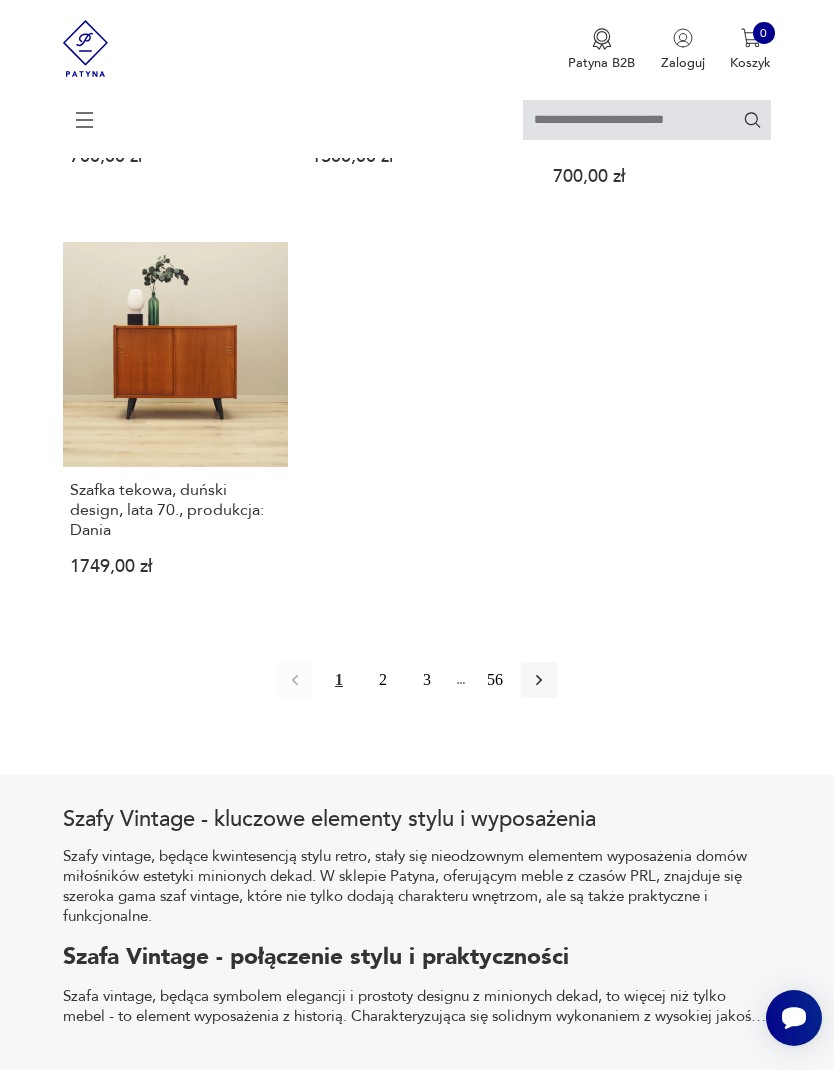 click on "Szafka tekowa, duński design, lata 70., produkcja: Dania 1749,00 zł" at bounding box center (176, 536) 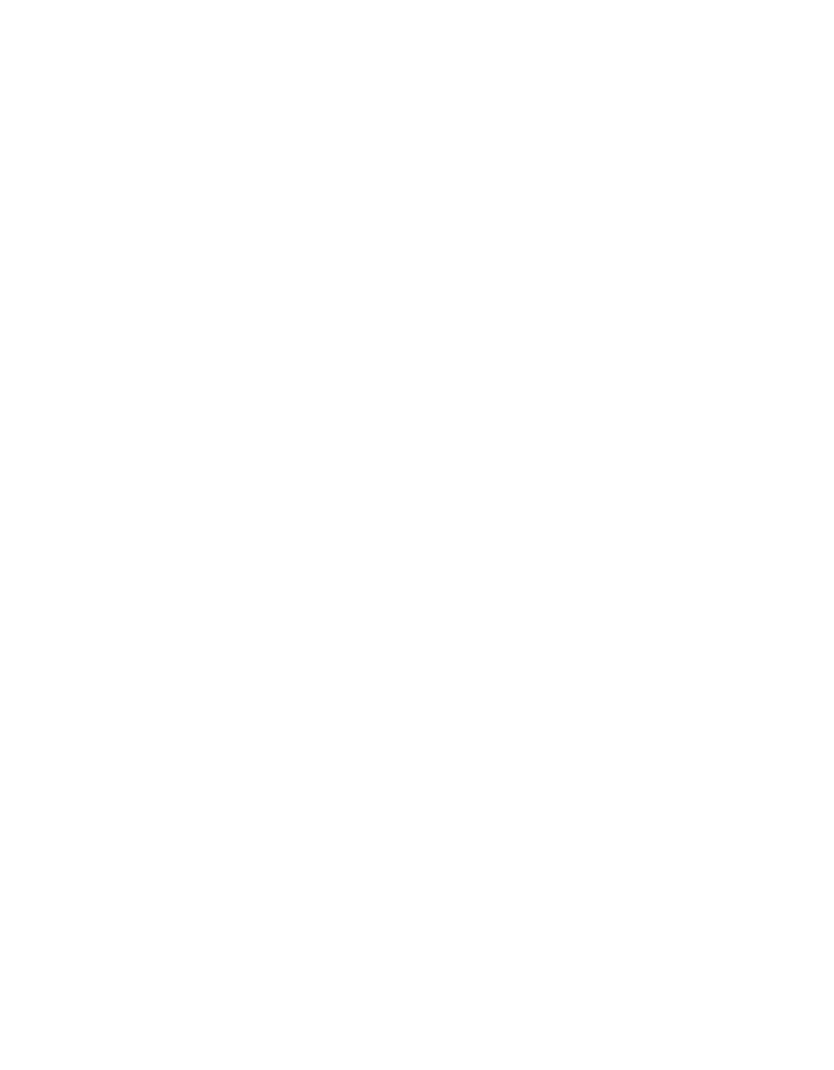 scroll, scrollTop: 185, scrollLeft: 0, axis: vertical 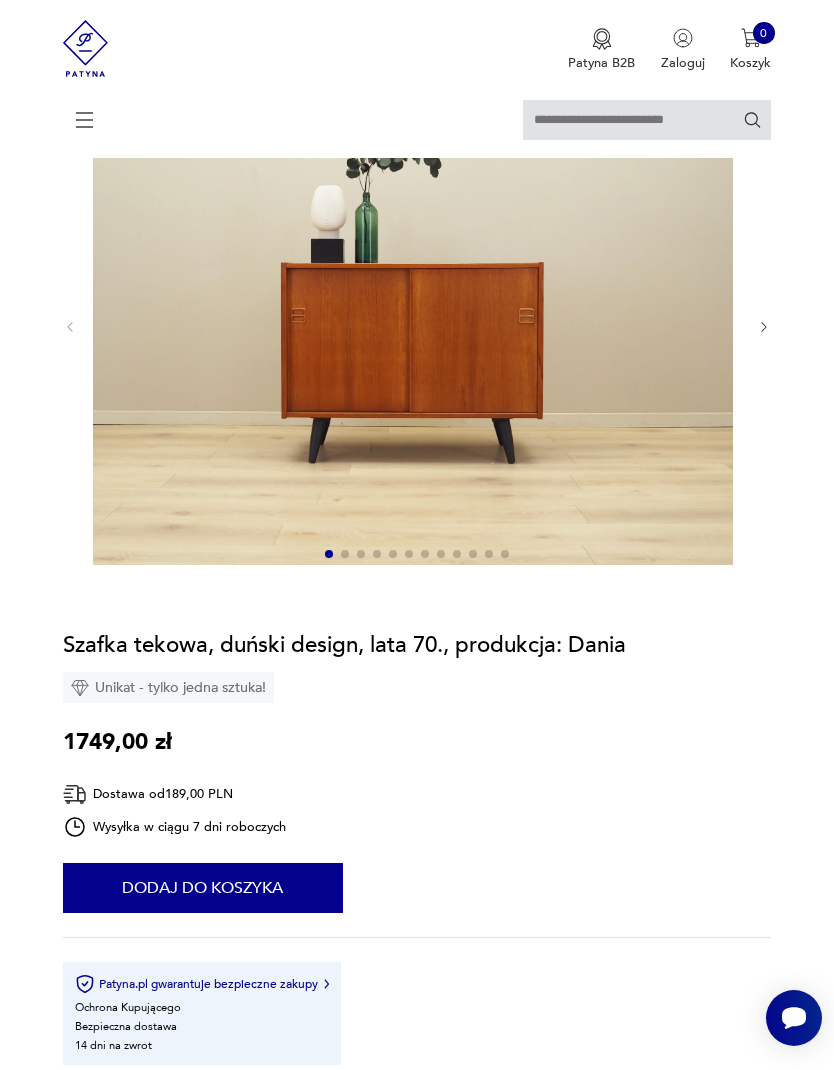 click 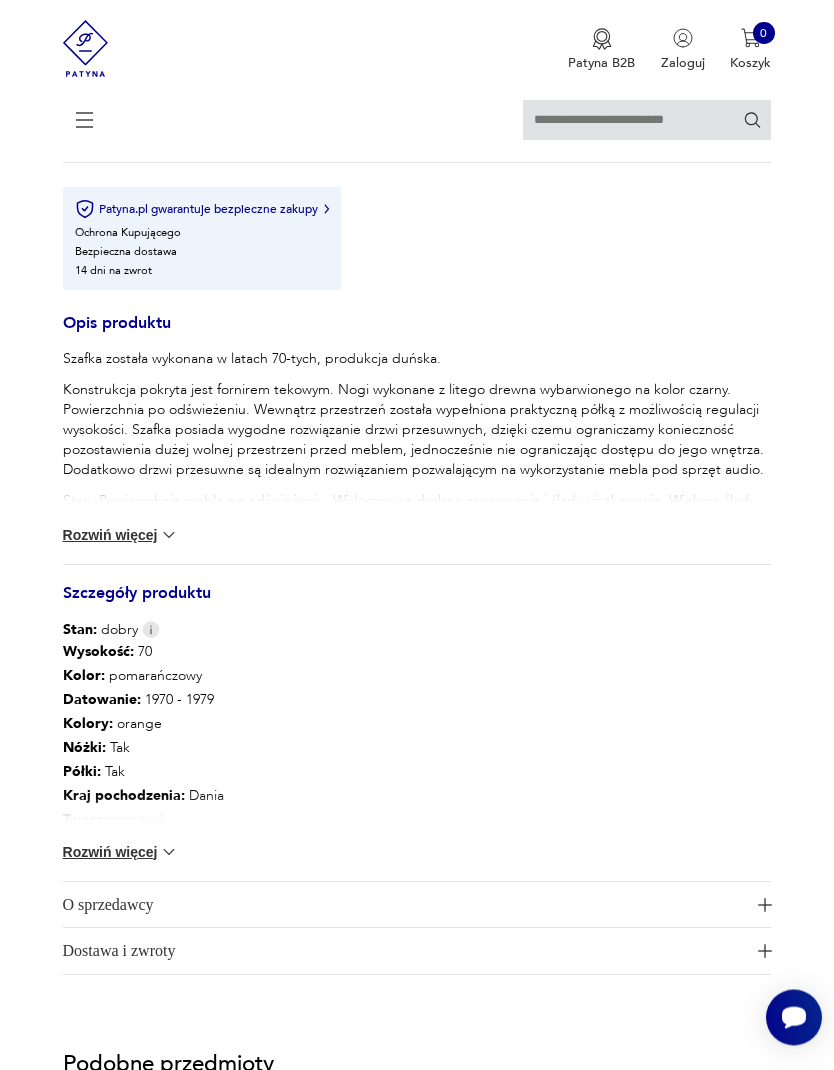 scroll, scrollTop: 960, scrollLeft: 0, axis: vertical 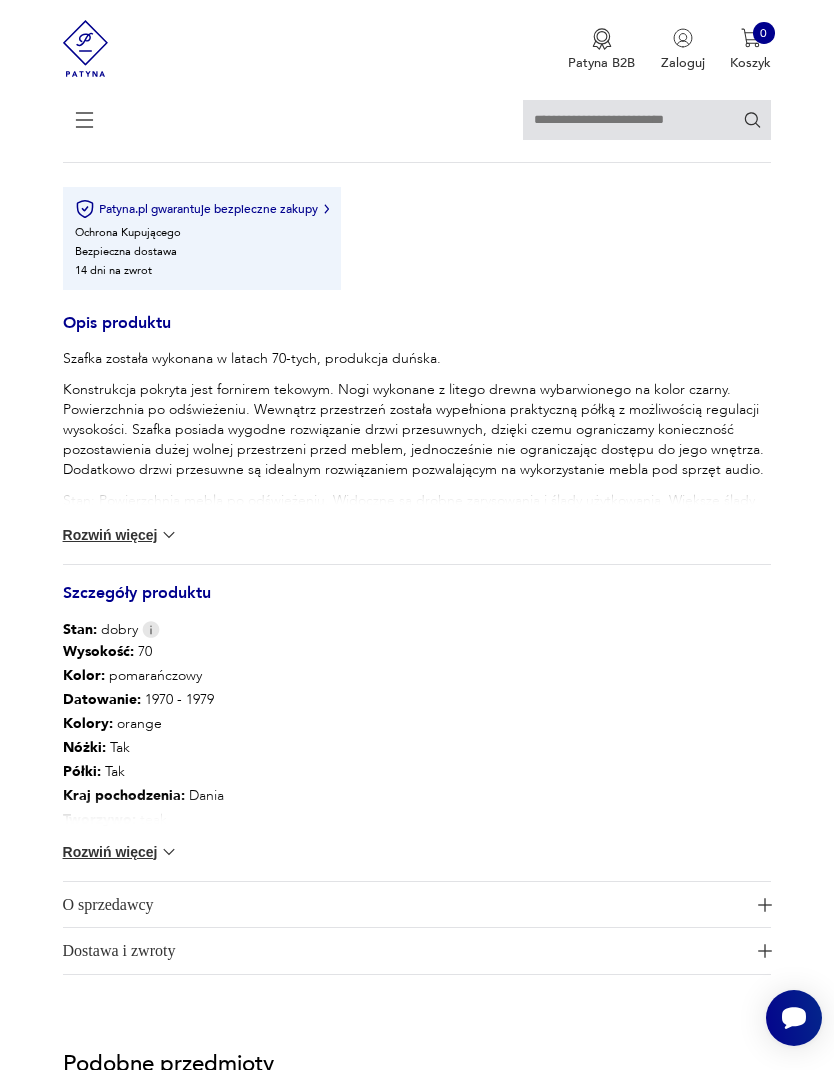 click on "Rozwiń więcej" at bounding box center (121, 852) 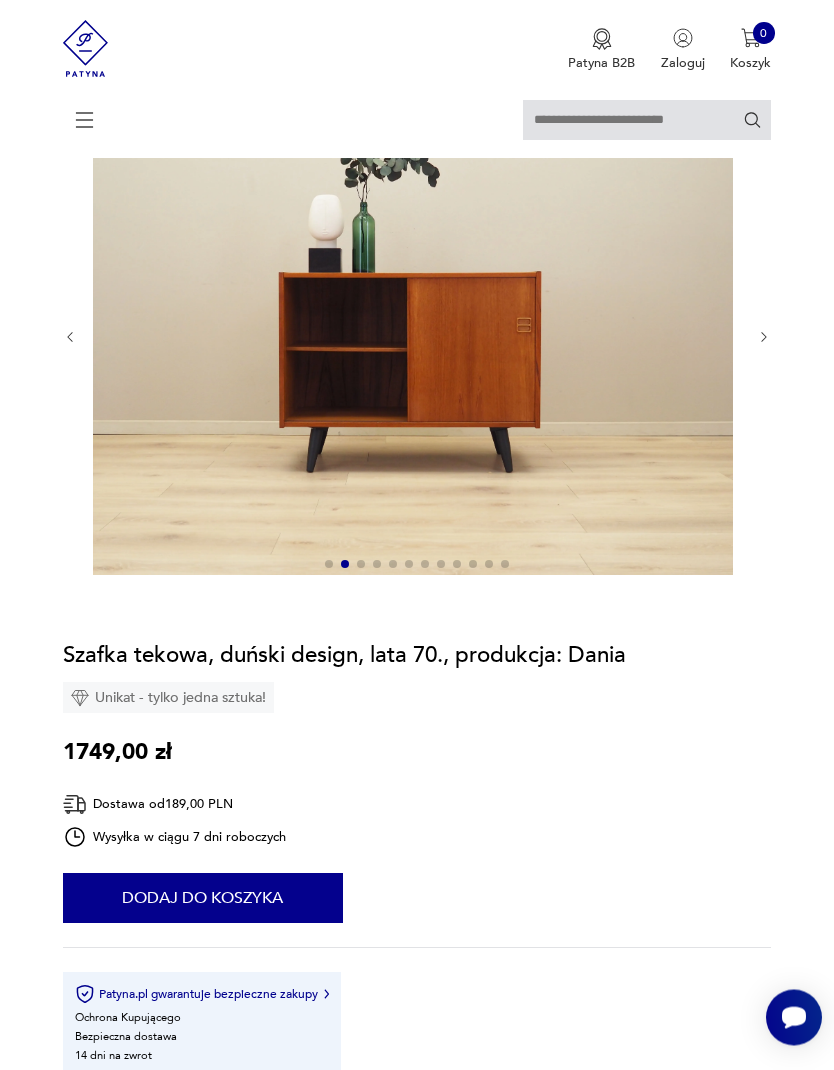 click 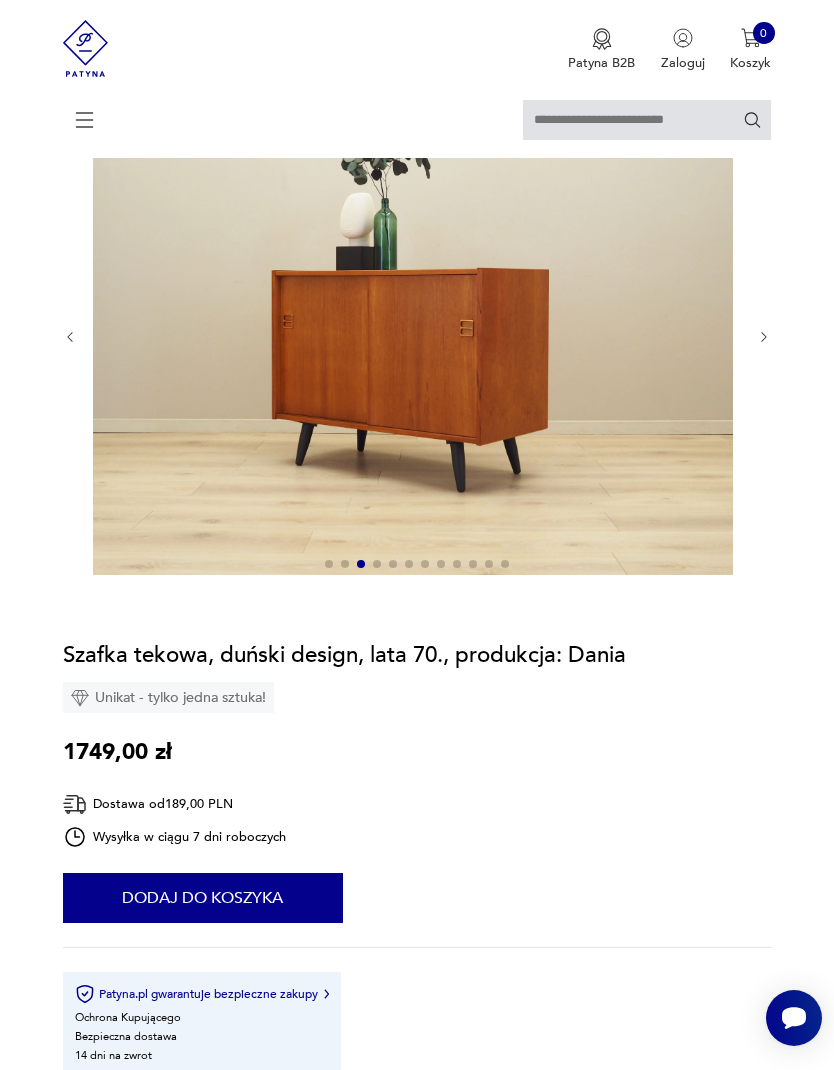 click 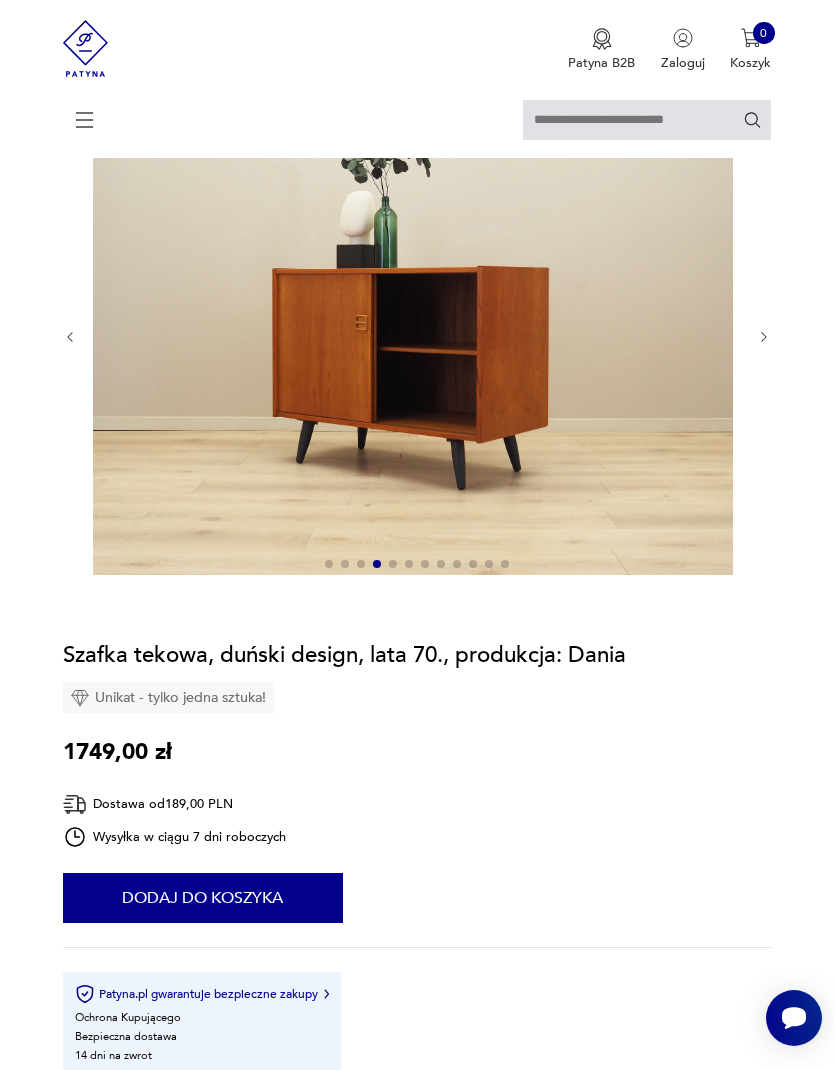 click 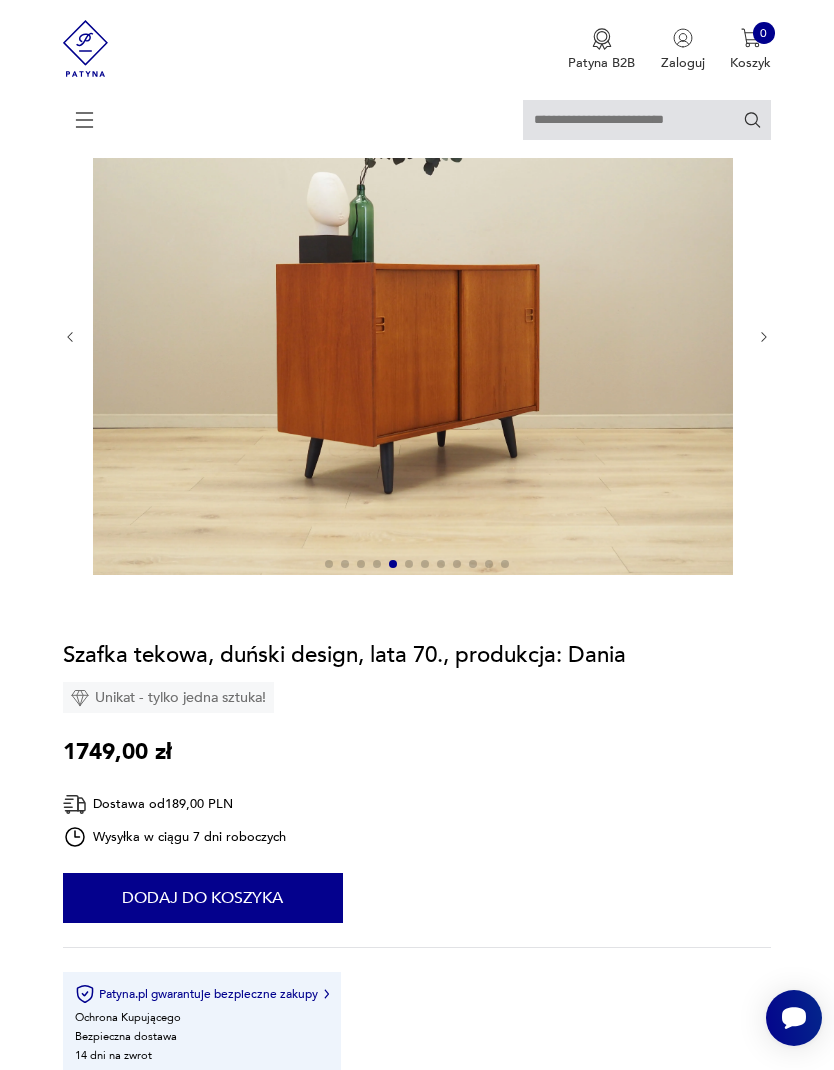 click 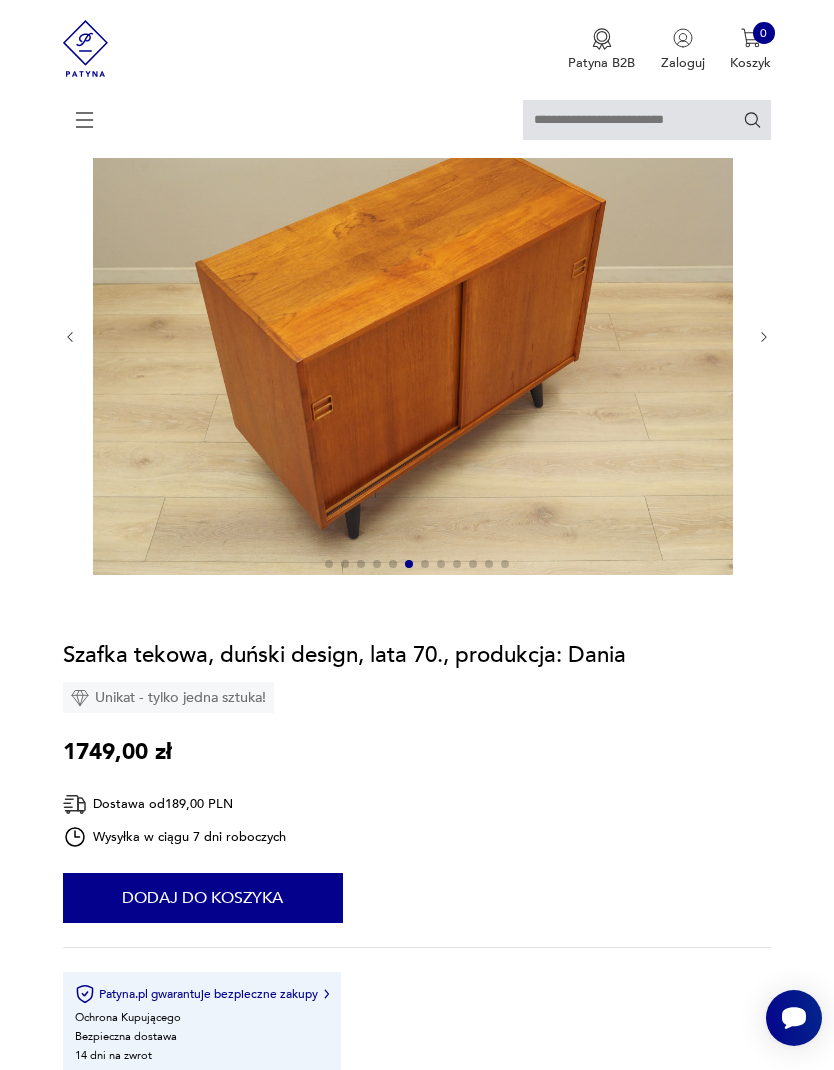 click 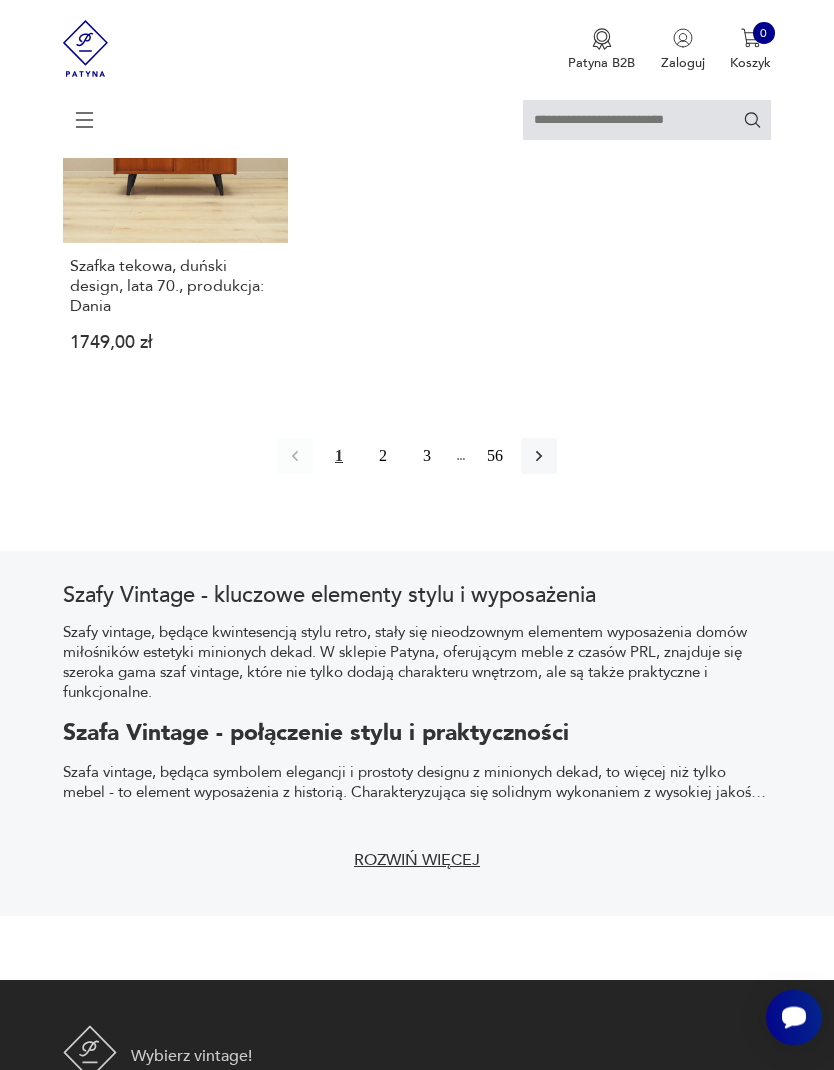 scroll, scrollTop: 2673, scrollLeft: 0, axis: vertical 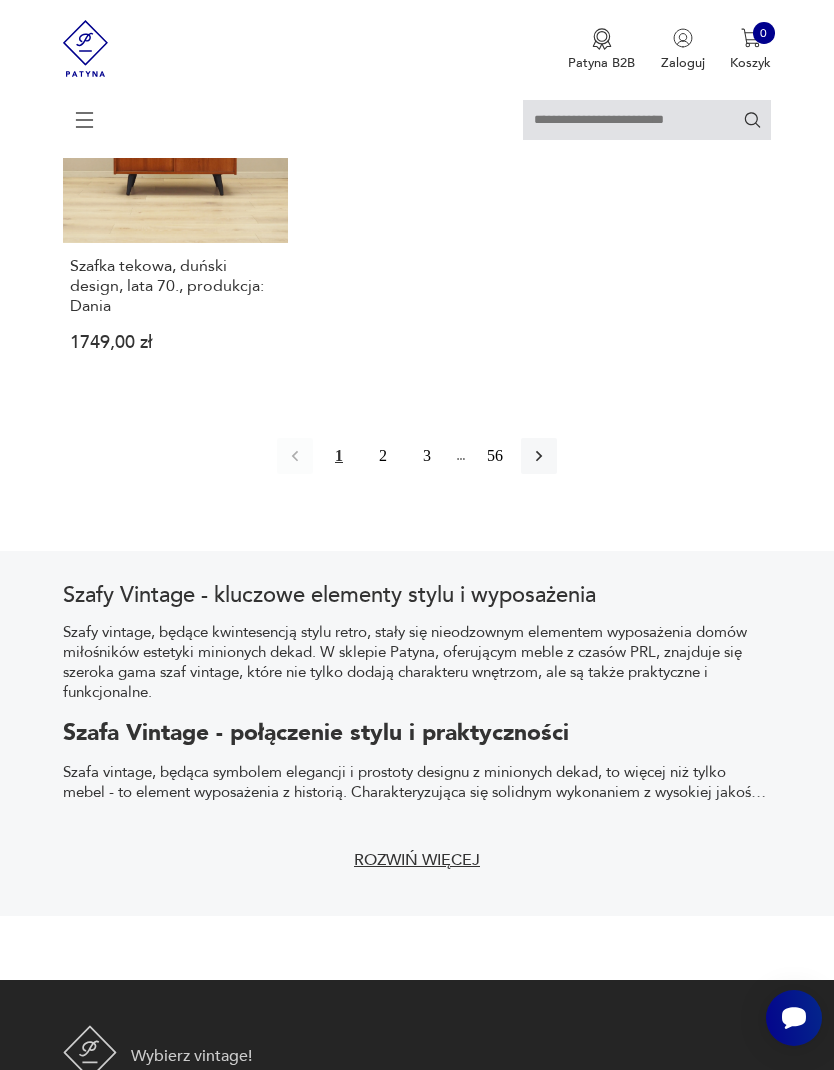 click on "2" at bounding box center [383, 456] 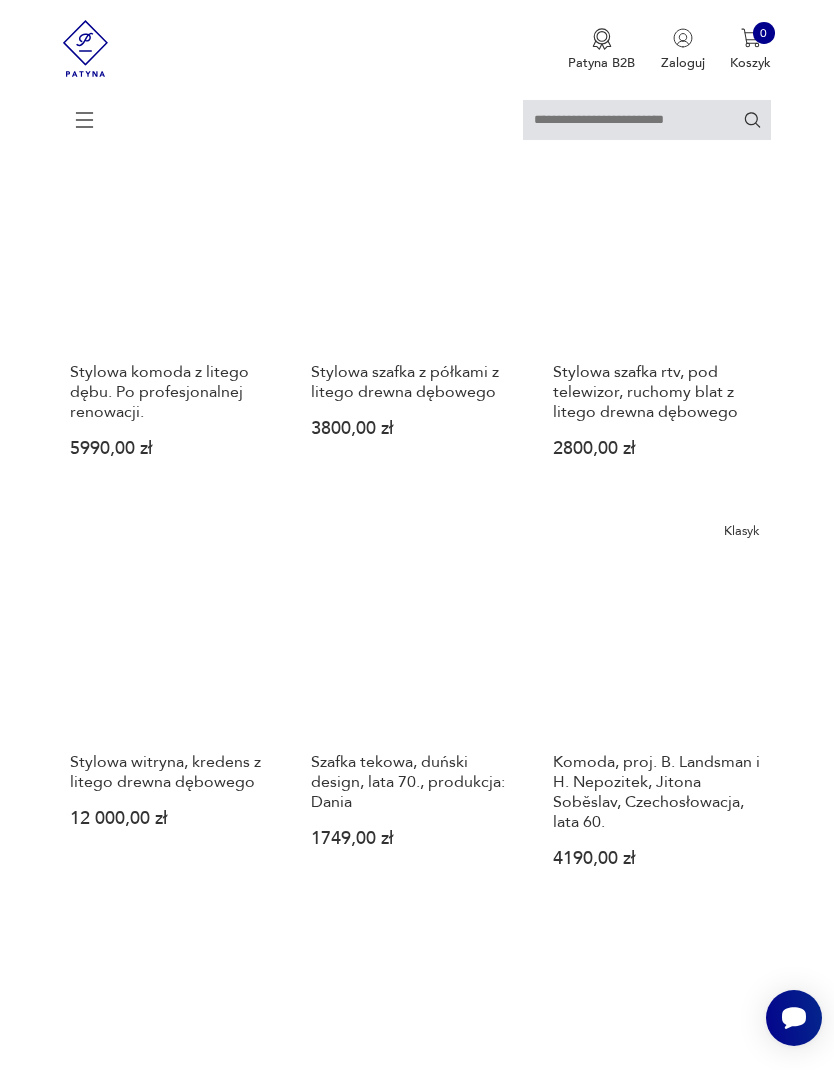 scroll, scrollTop: 1041, scrollLeft: 0, axis: vertical 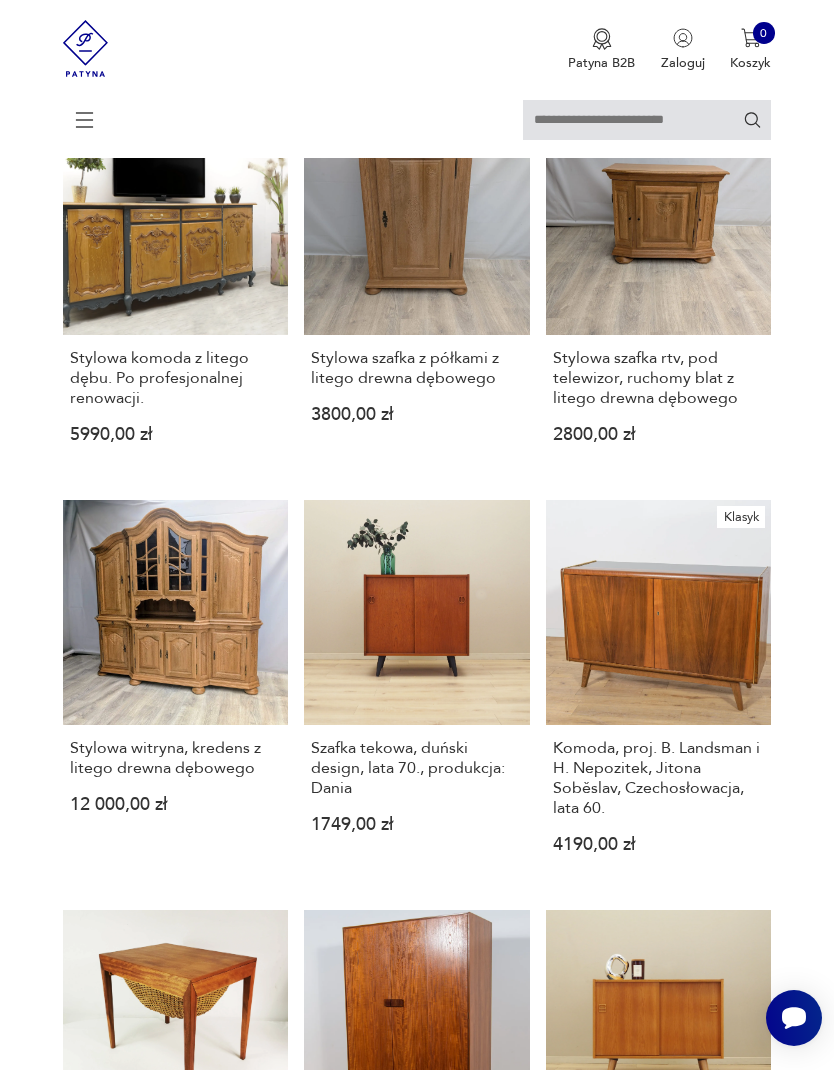 click on "Szafka tekowa, duński design, lata 70., produkcja: Dania 1749,00 zł" at bounding box center (417, 692) 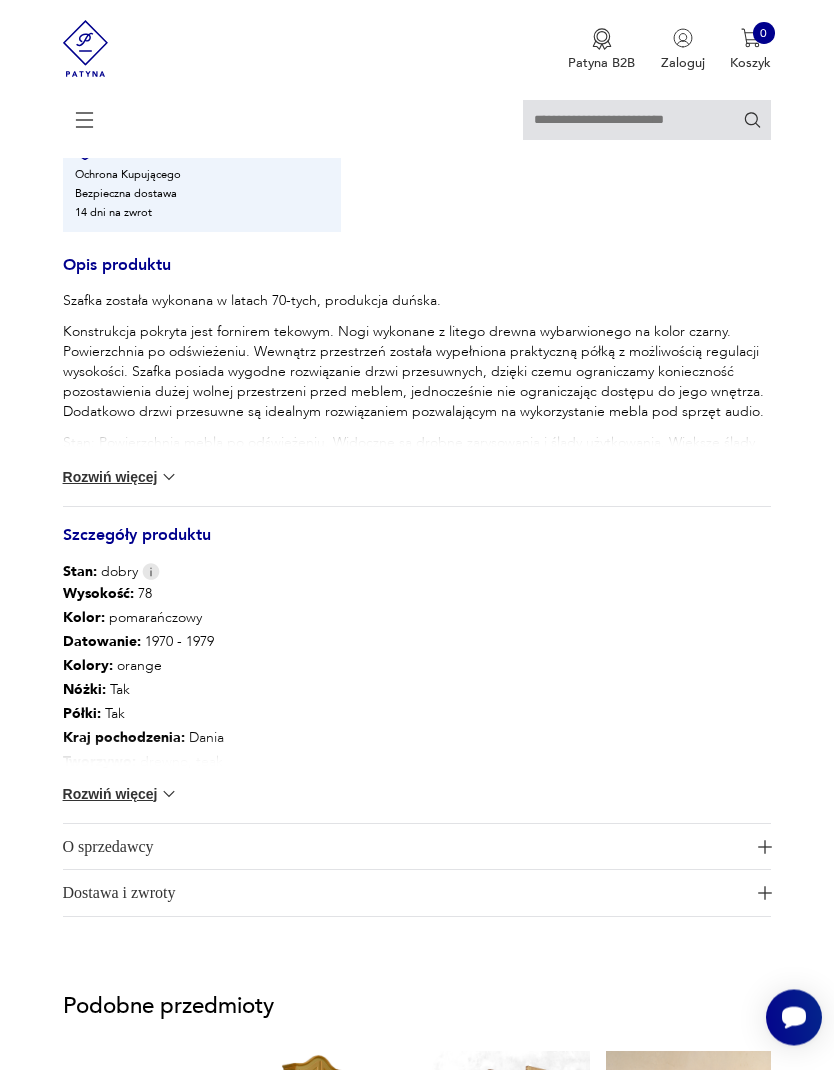 scroll, scrollTop: 1018, scrollLeft: 0, axis: vertical 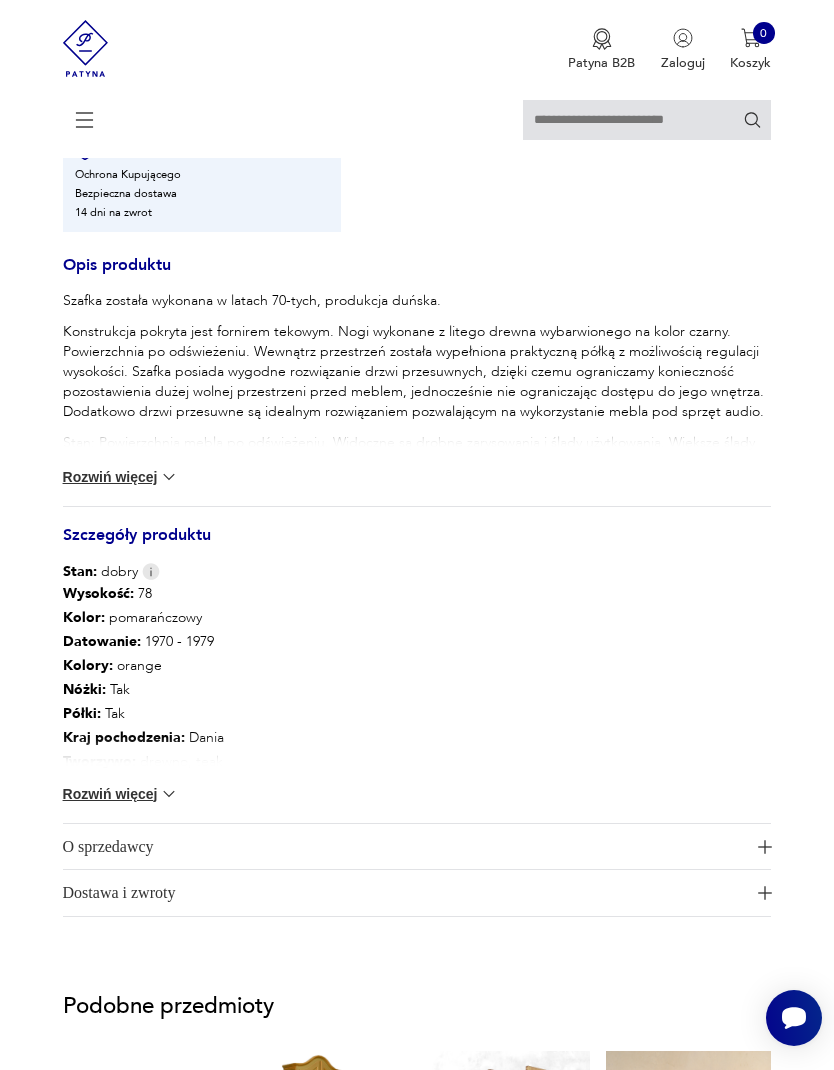 click on "Rozwiń więcej" at bounding box center [121, 794] 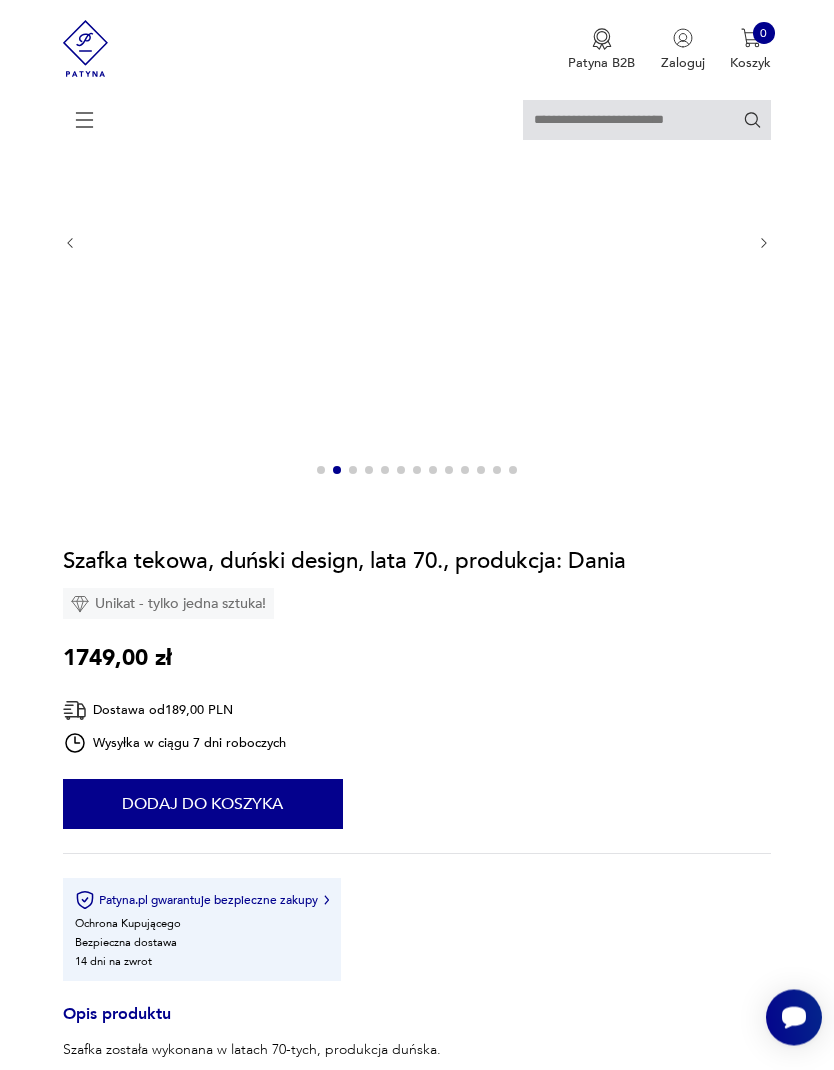 scroll, scrollTop: 125, scrollLeft: 0, axis: vertical 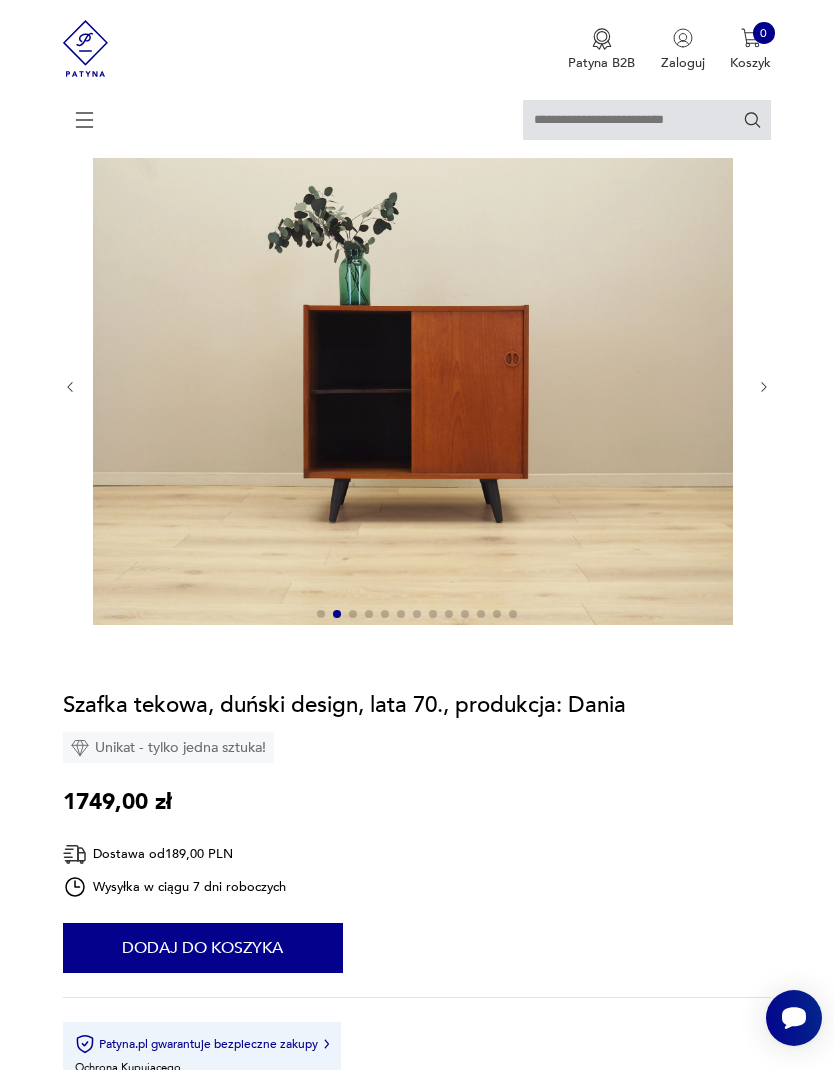 click 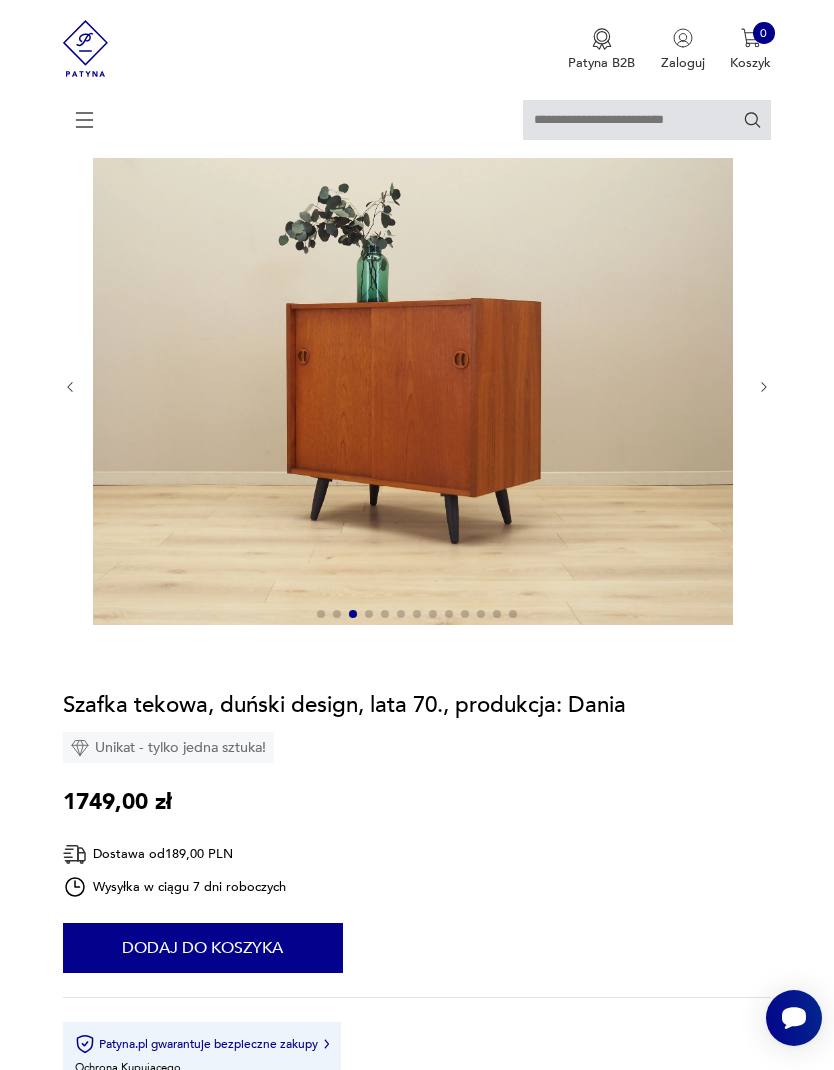 click 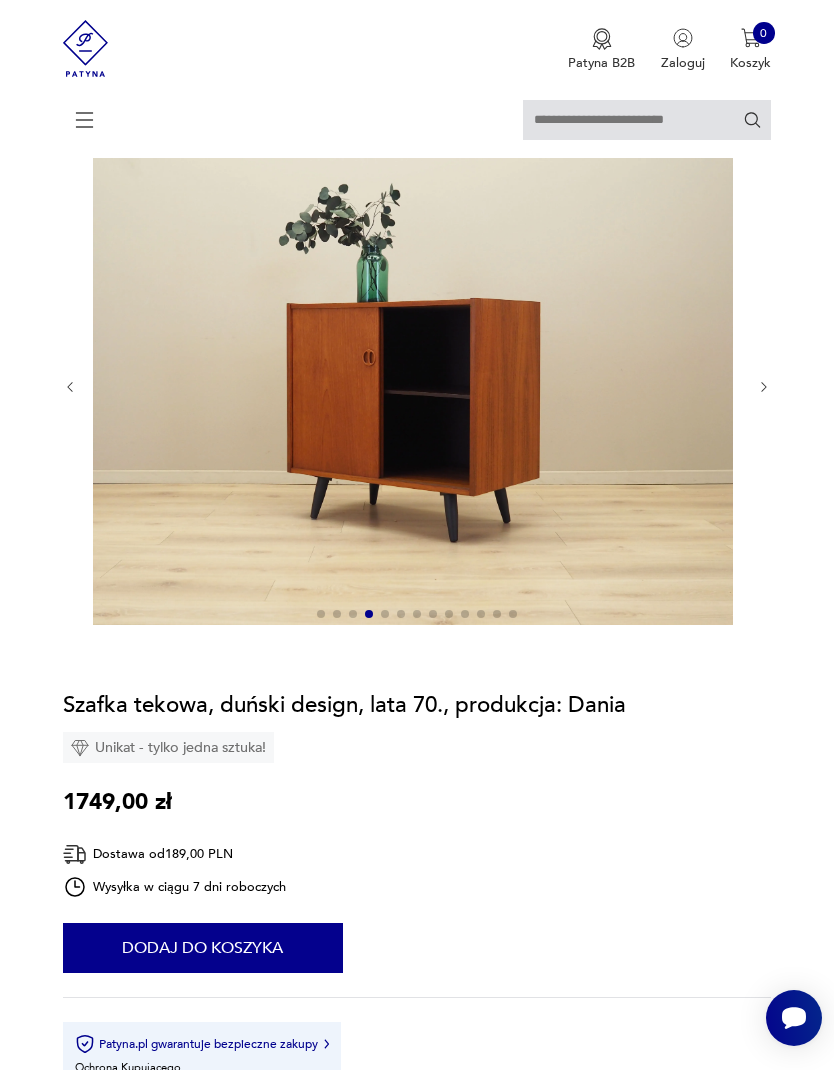 click 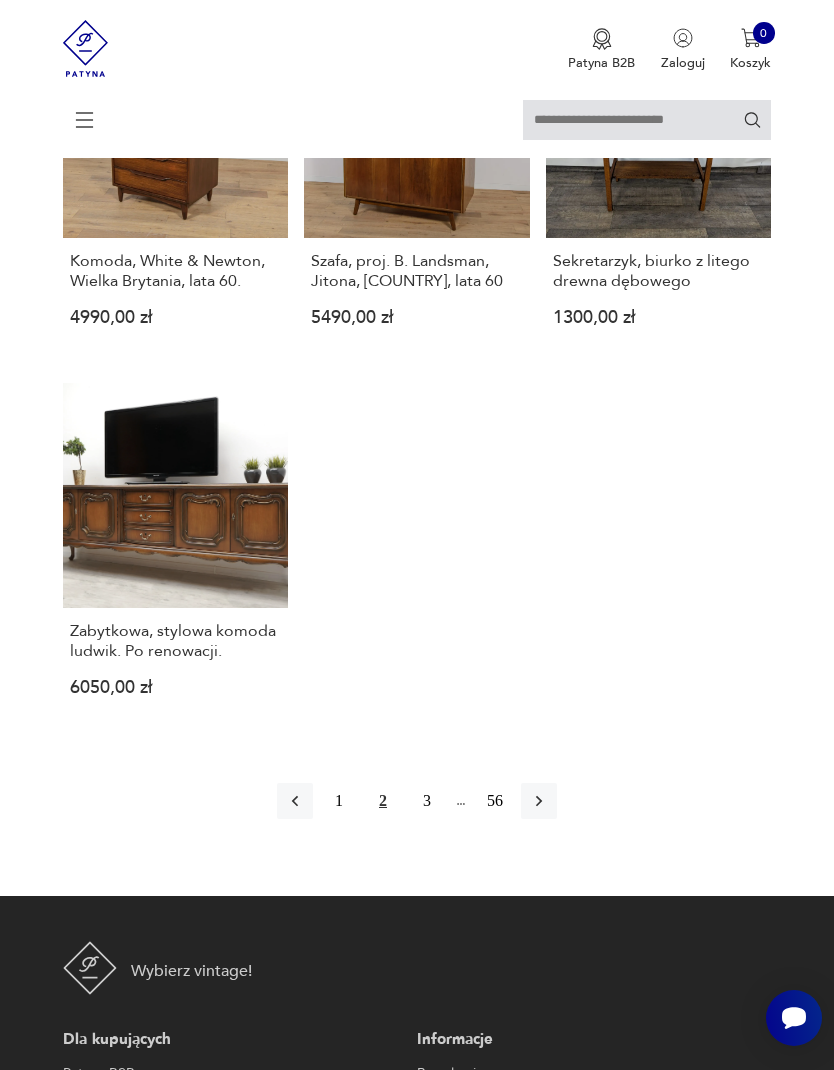 scroll, scrollTop: 2356, scrollLeft: 0, axis: vertical 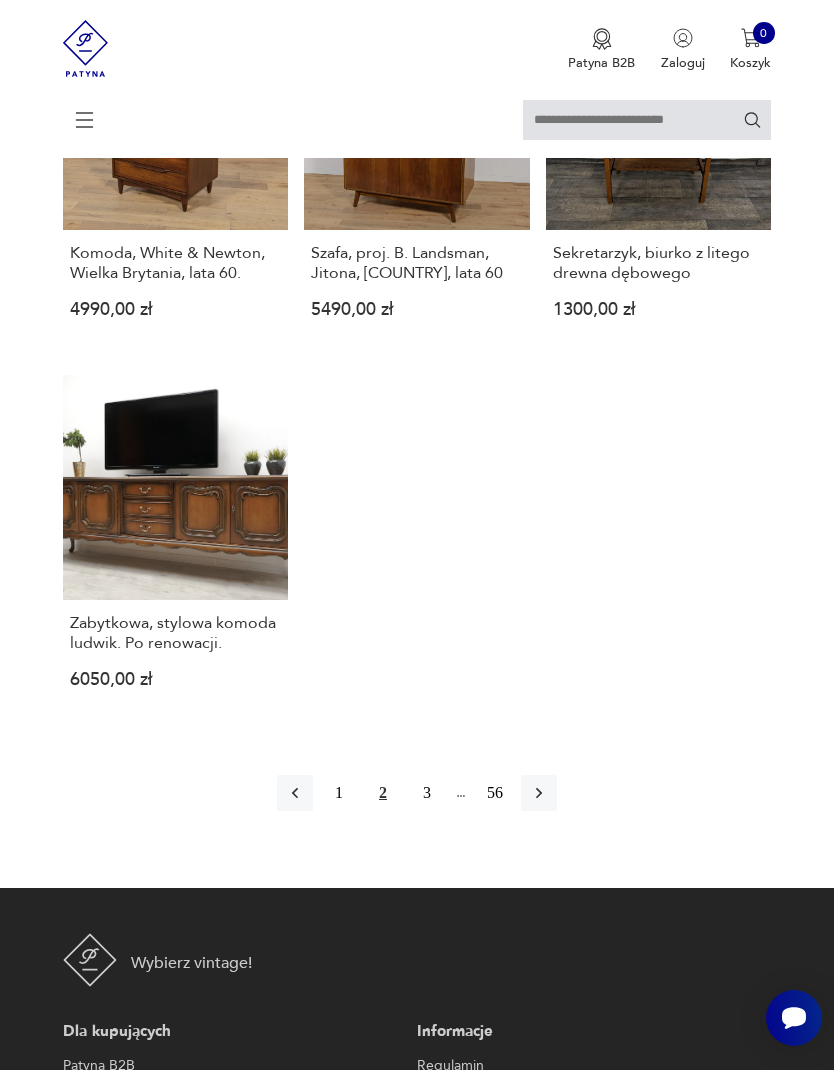 click on "3" at bounding box center [427, 793] 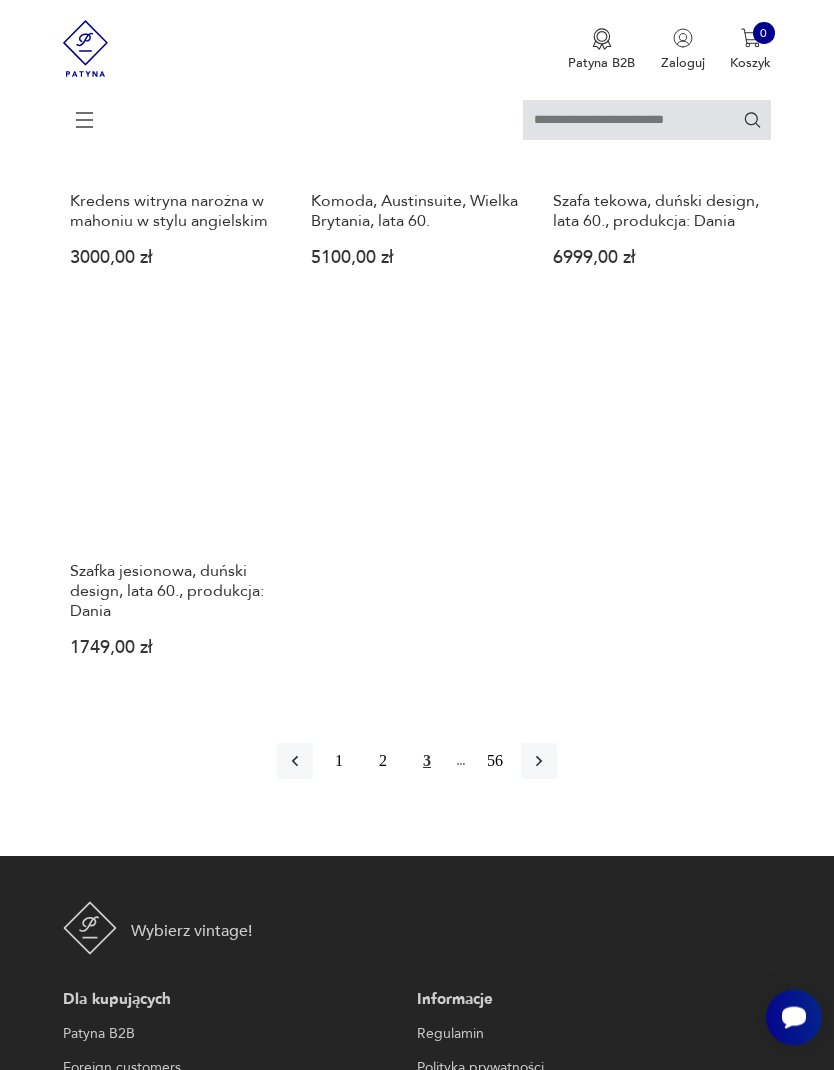 scroll, scrollTop: 2348, scrollLeft: 0, axis: vertical 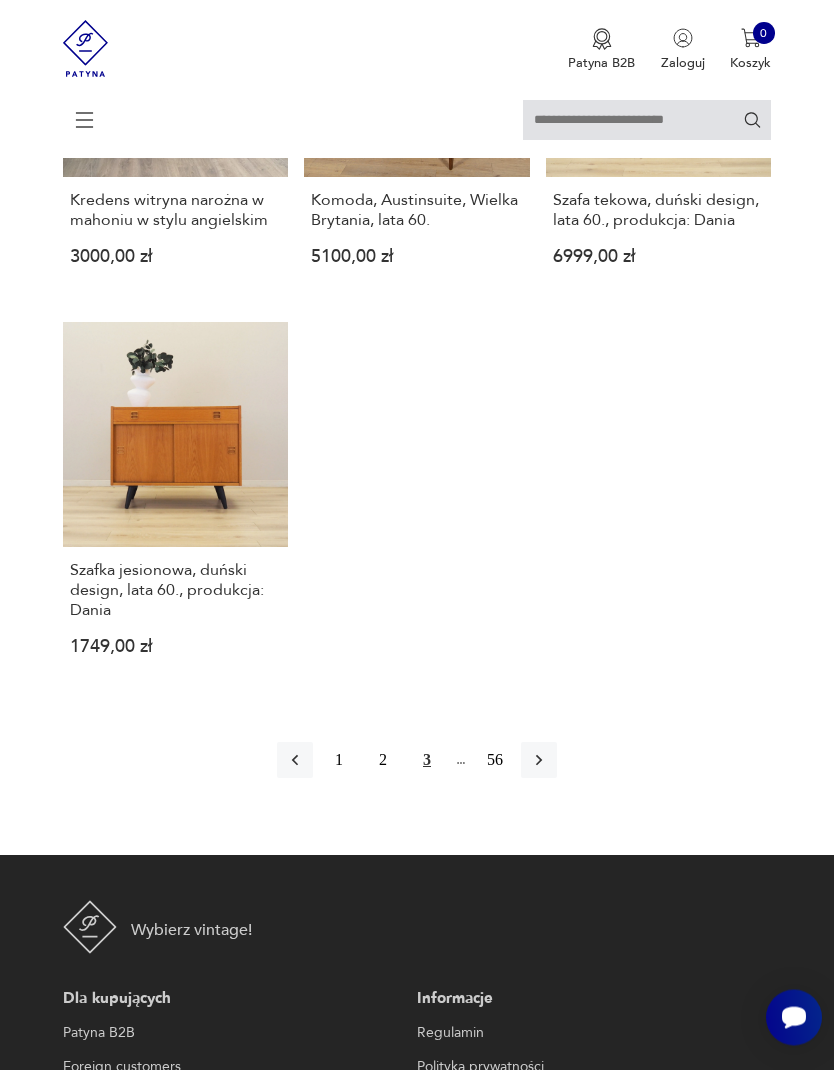 click 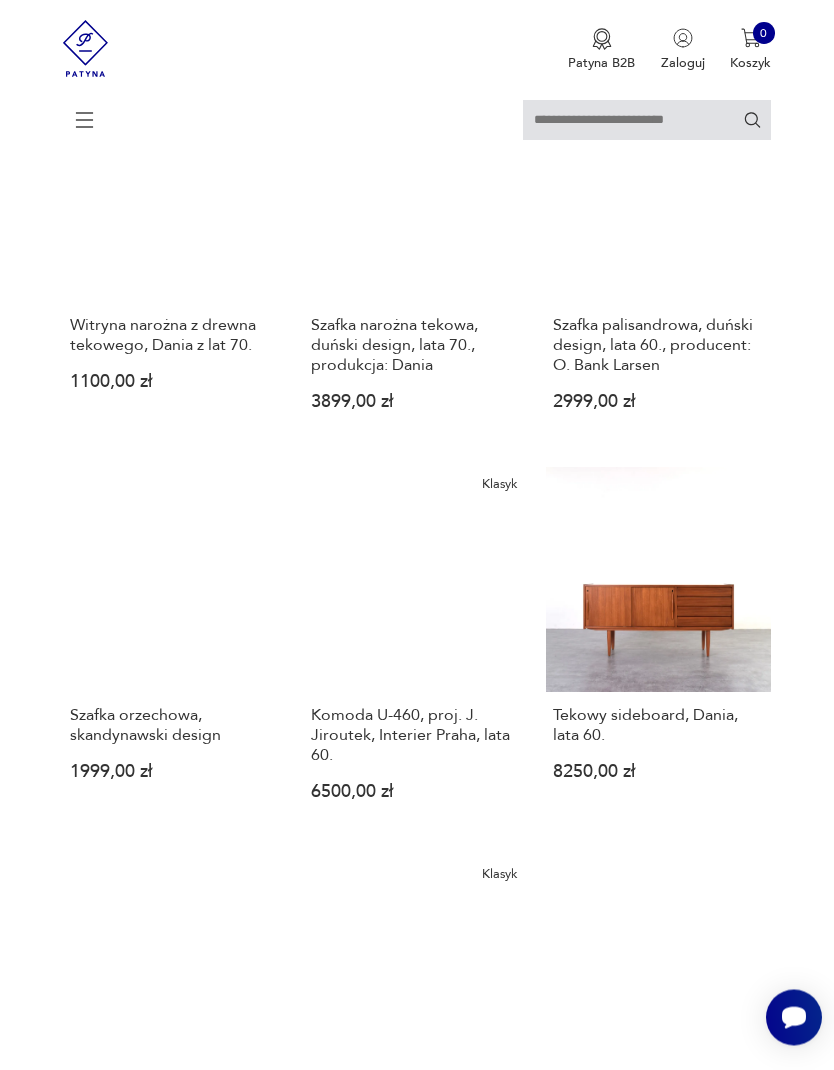 scroll, scrollTop: 665, scrollLeft: 0, axis: vertical 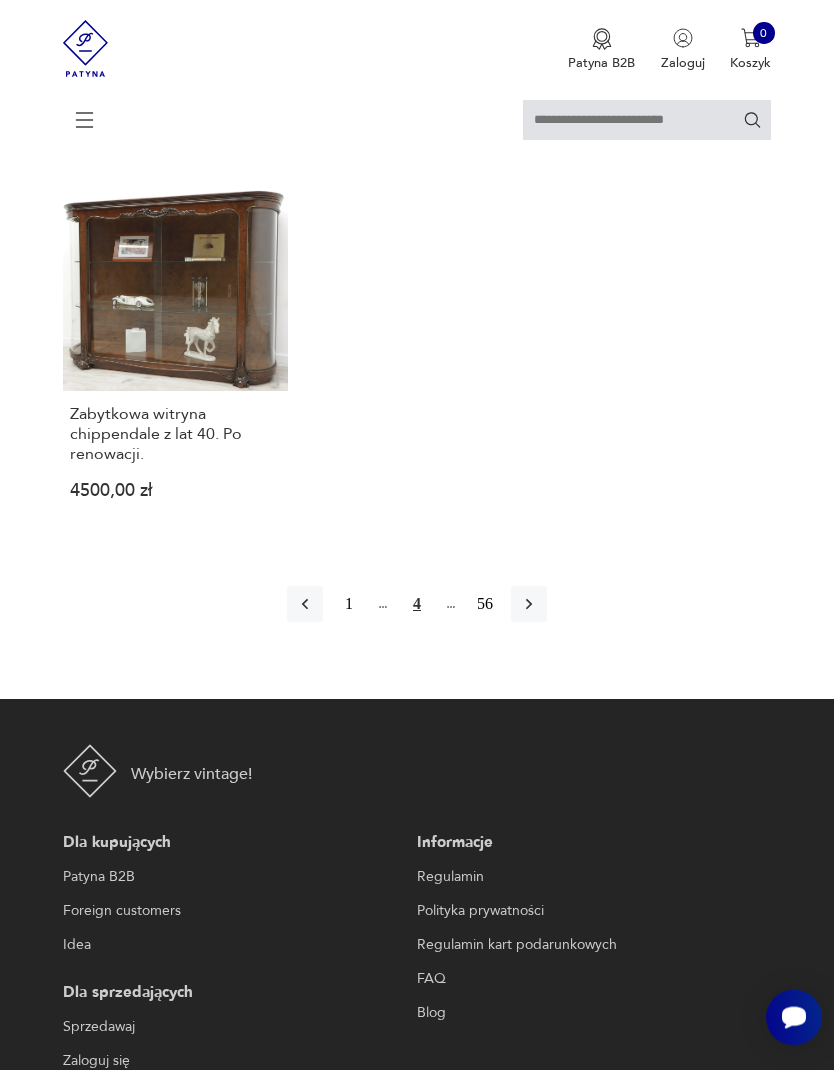click 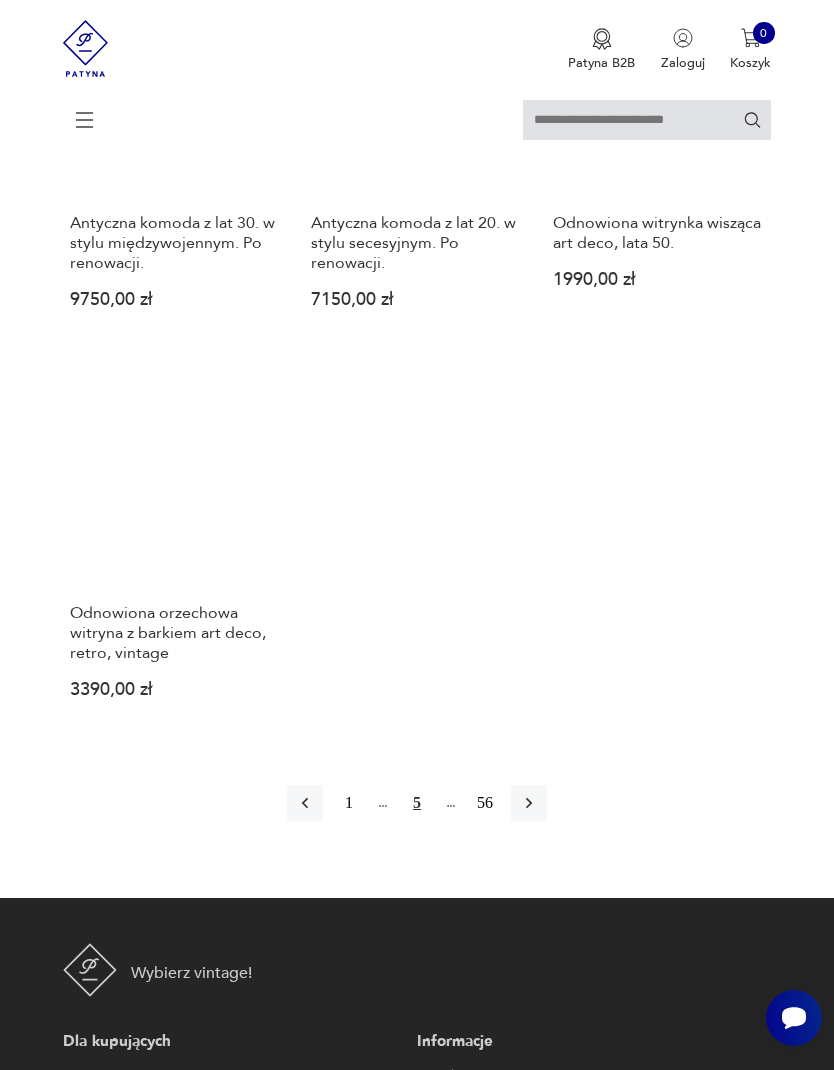 scroll, scrollTop: 2368, scrollLeft: 0, axis: vertical 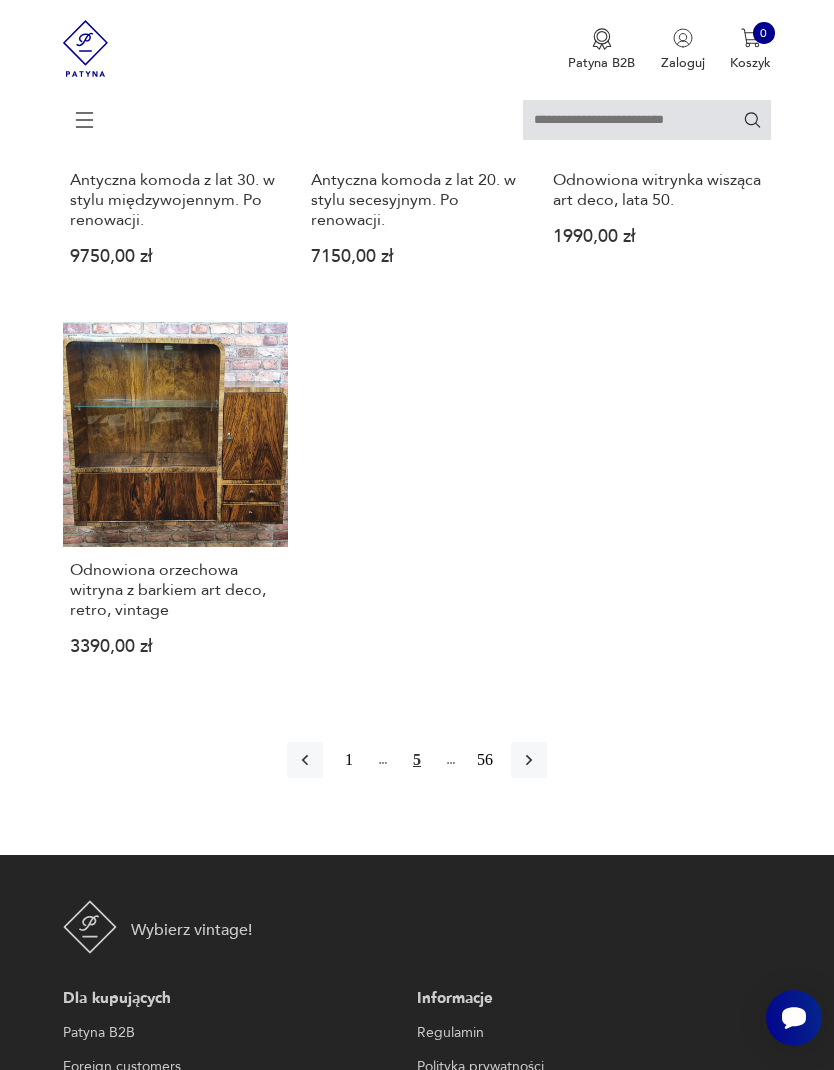 click 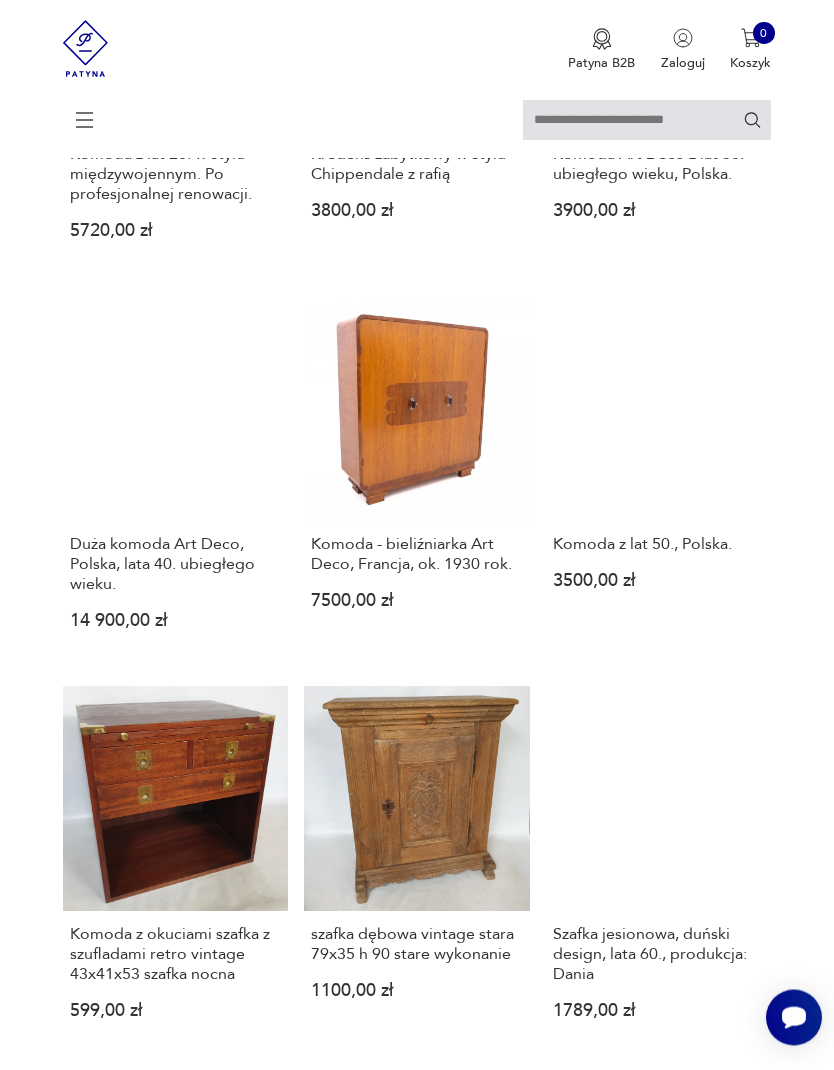 scroll, scrollTop: 395, scrollLeft: 0, axis: vertical 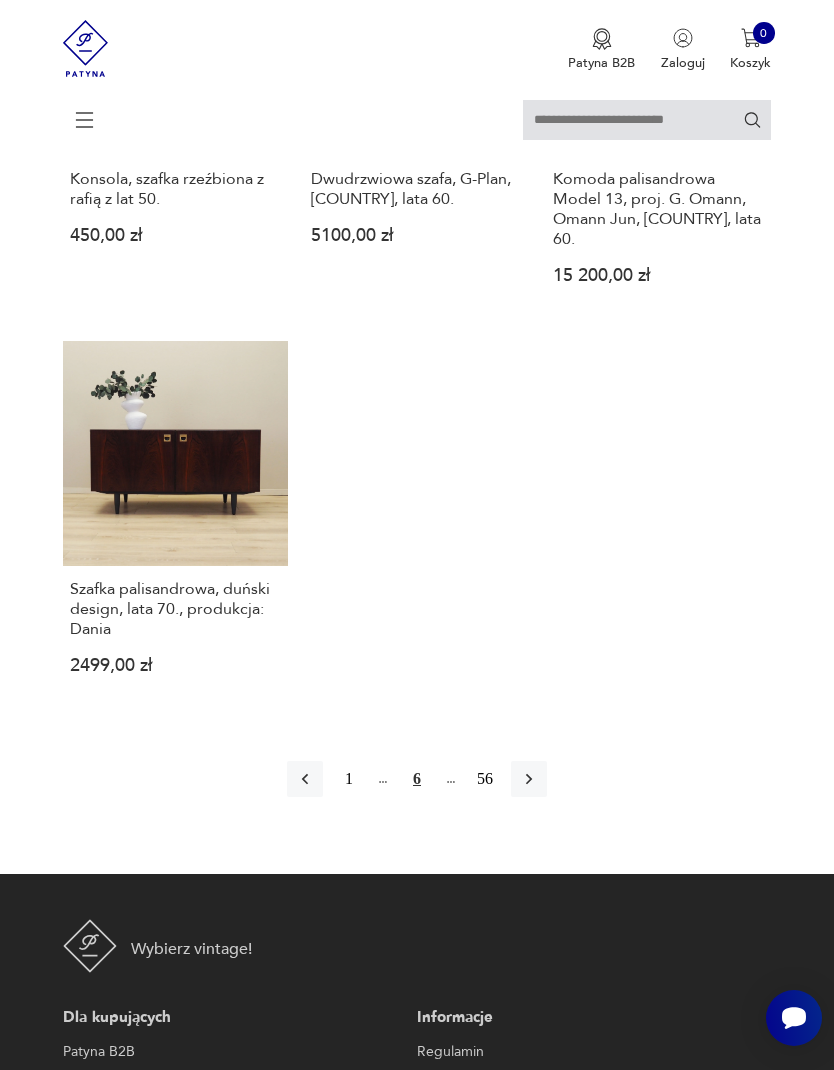 click 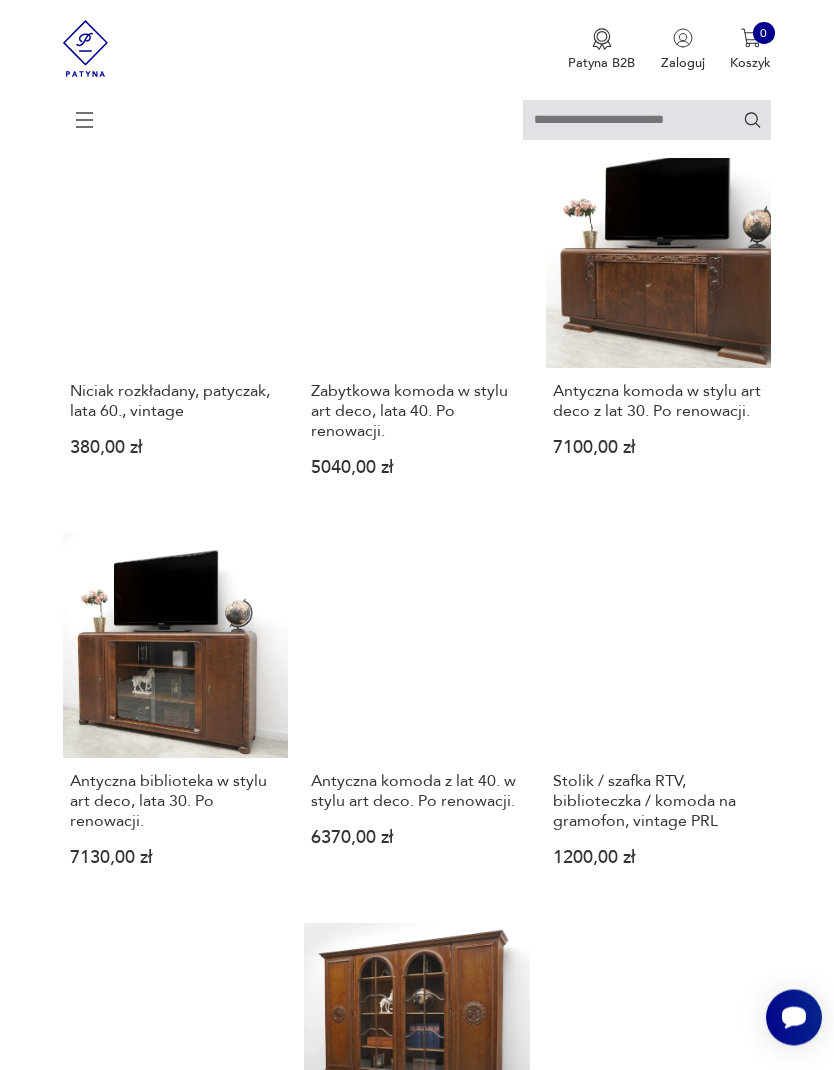 scroll, scrollTop: 395, scrollLeft: 0, axis: vertical 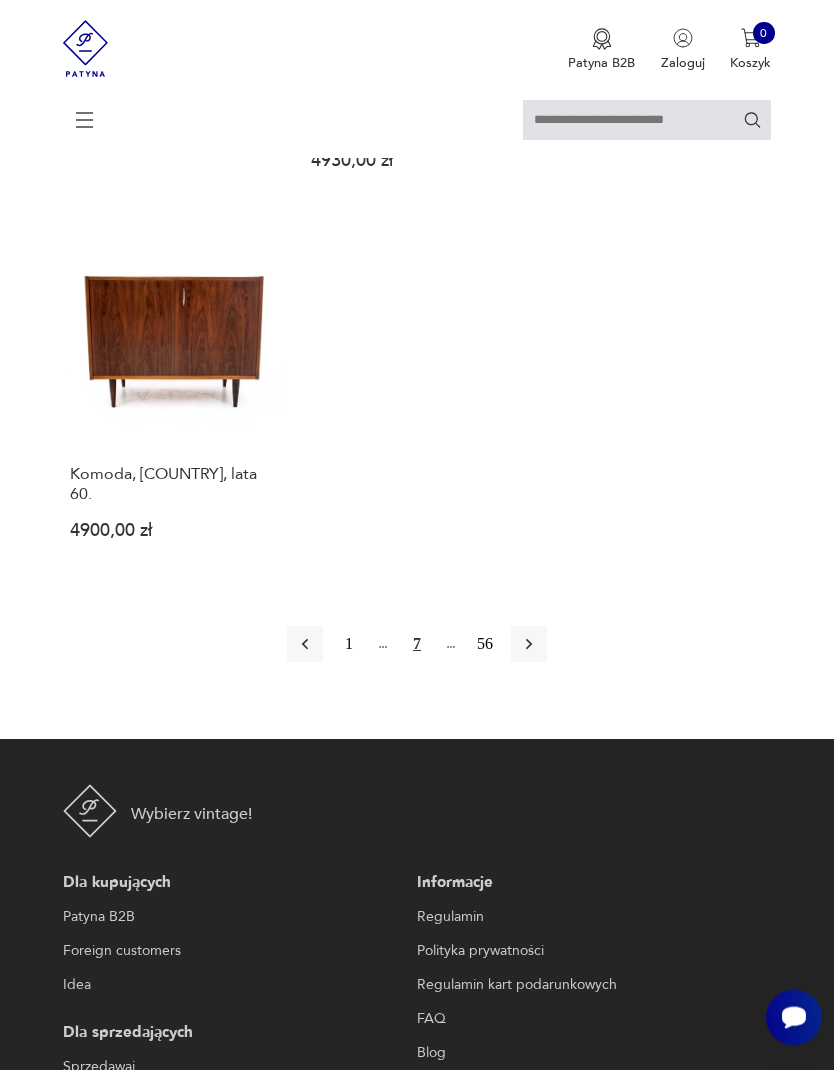 click 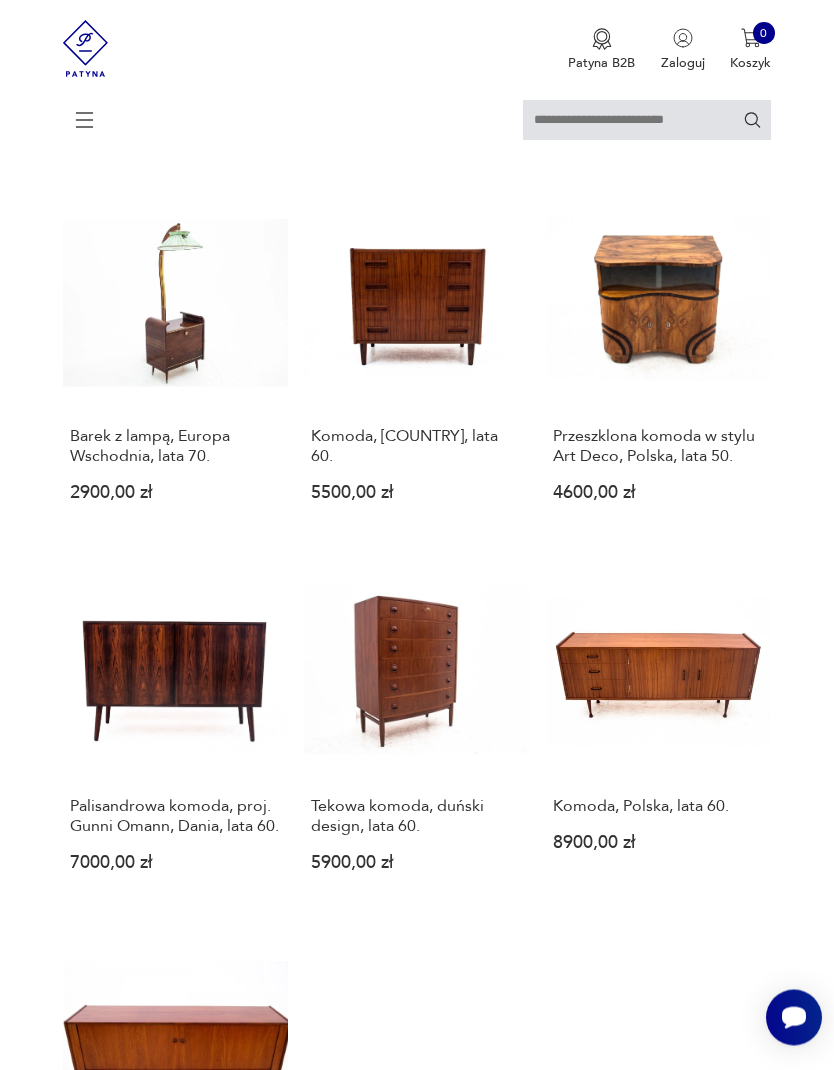 scroll, scrollTop: 1703, scrollLeft: 0, axis: vertical 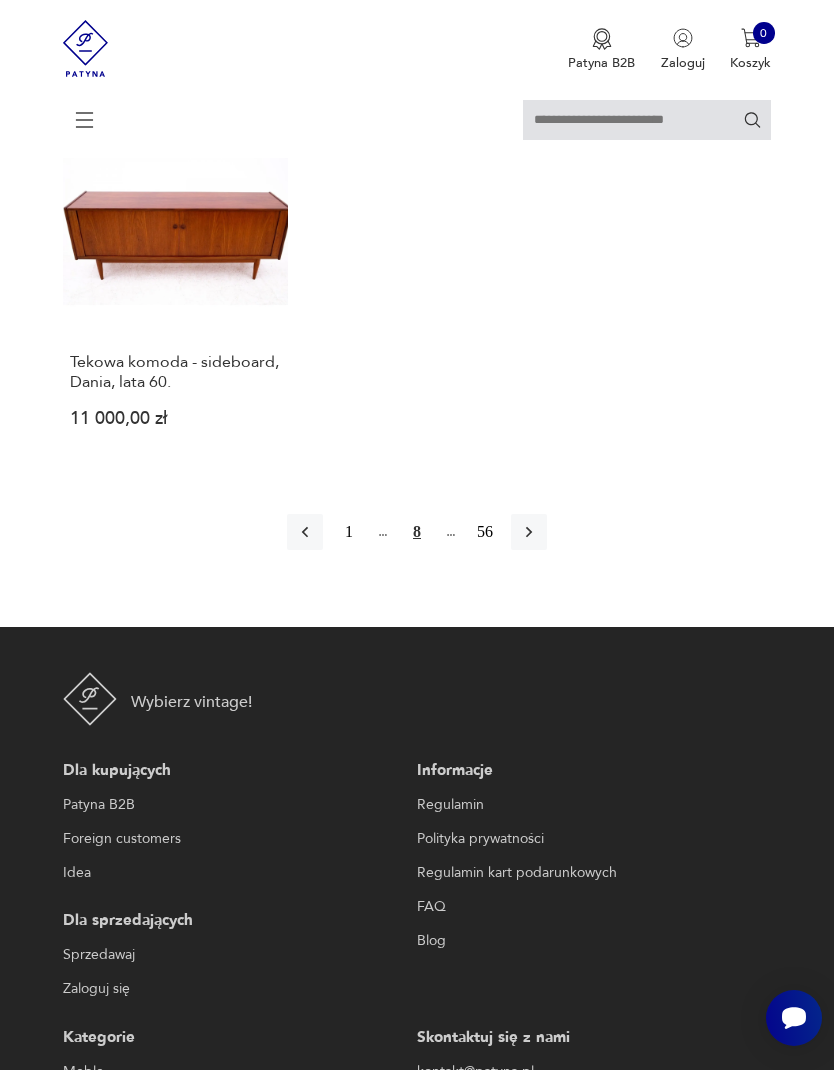 click 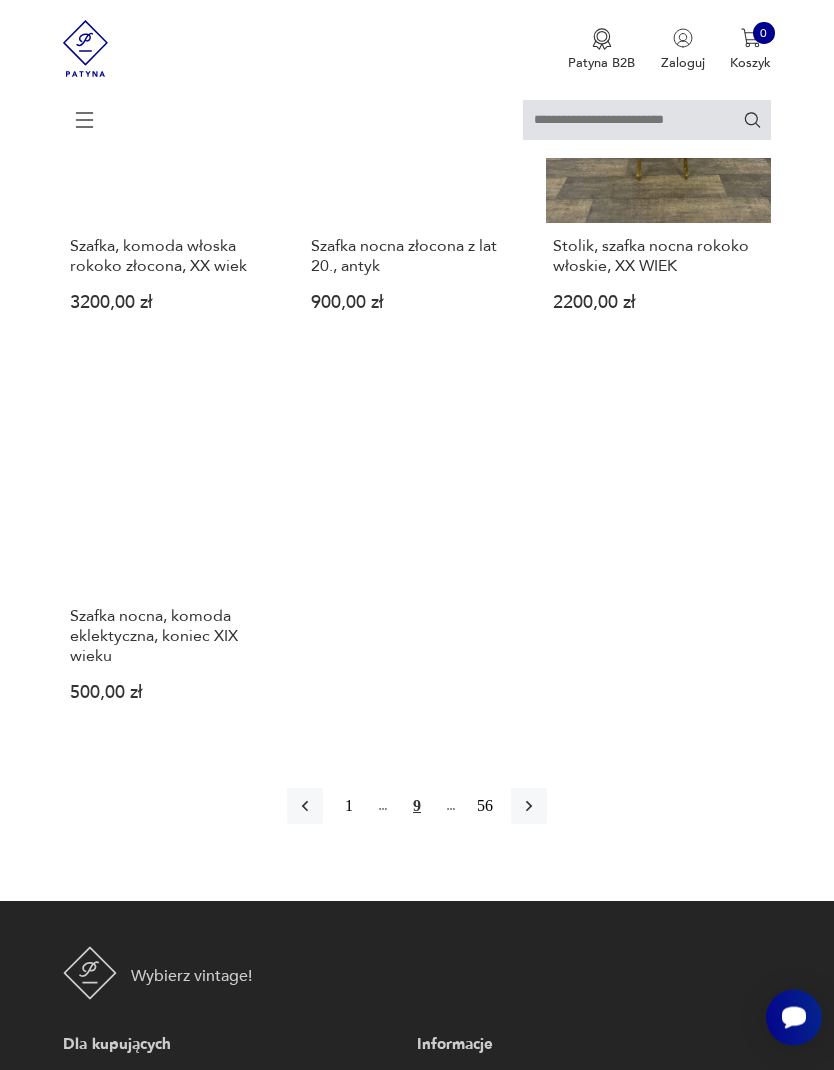 scroll, scrollTop: 2362, scrollLeft: 0, axis: vertical 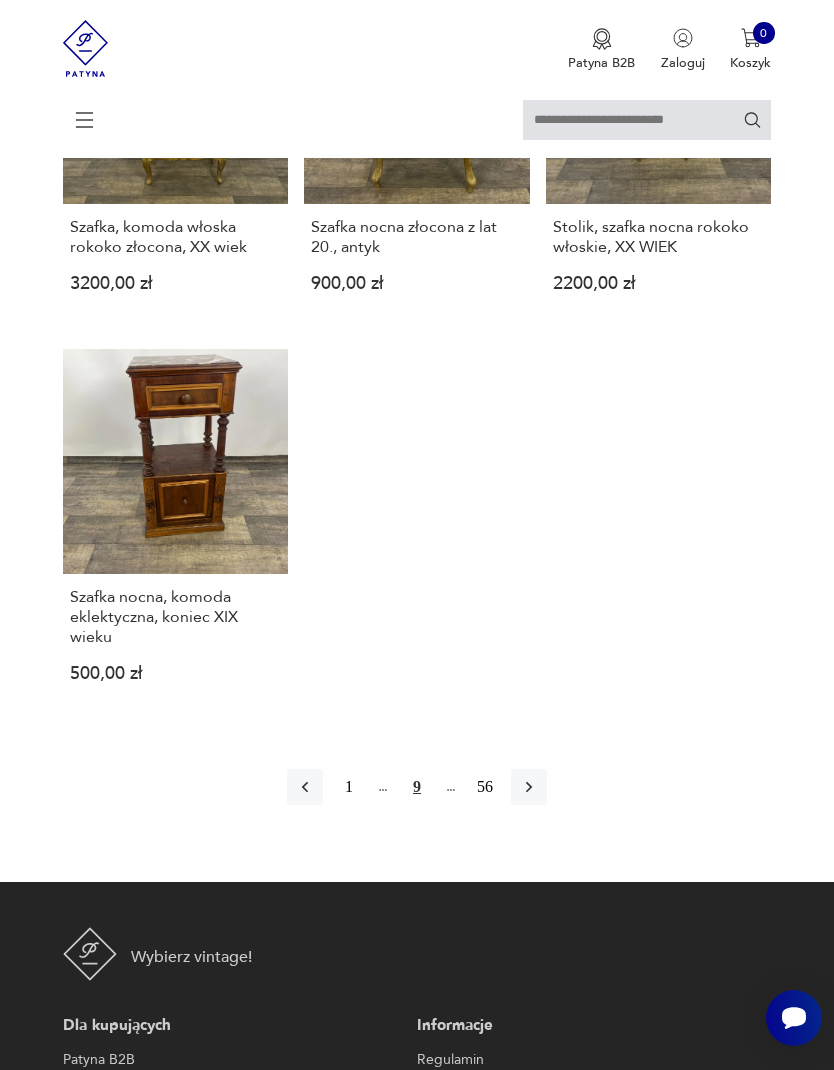 click at bounding box center [529, 787] 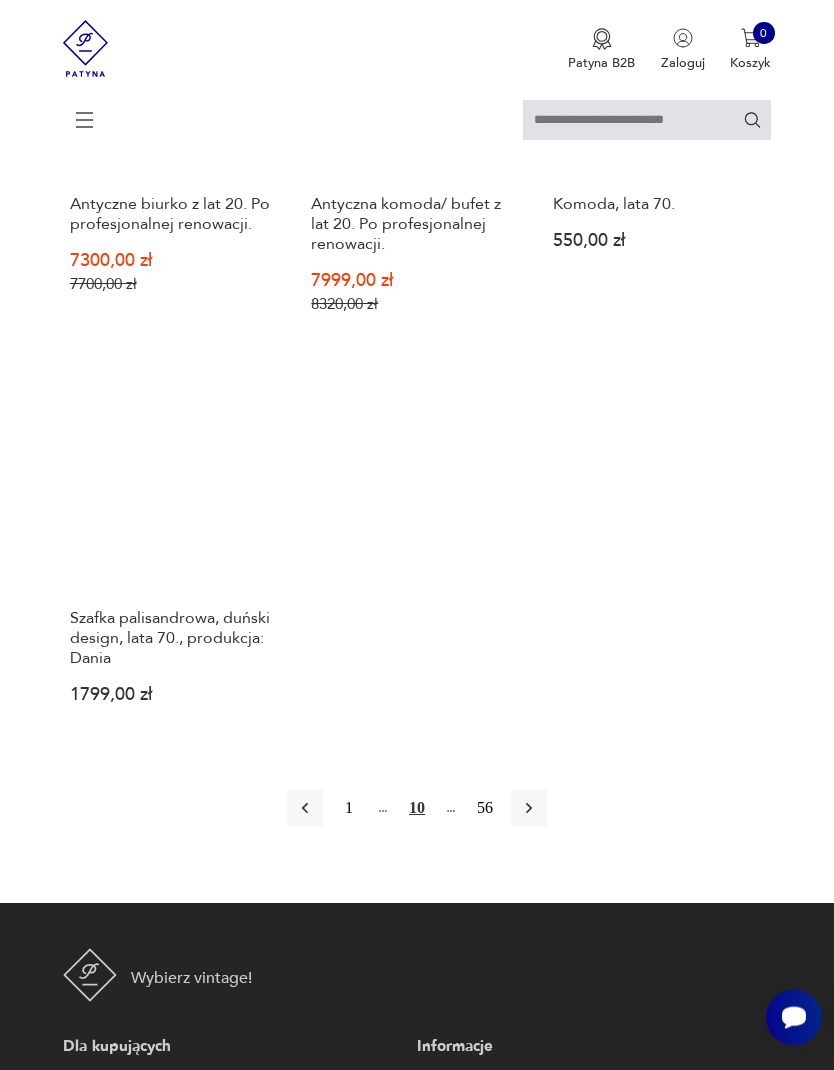 scroll, scrollTop: 2374, scrollLeft: 0, axis: vertical 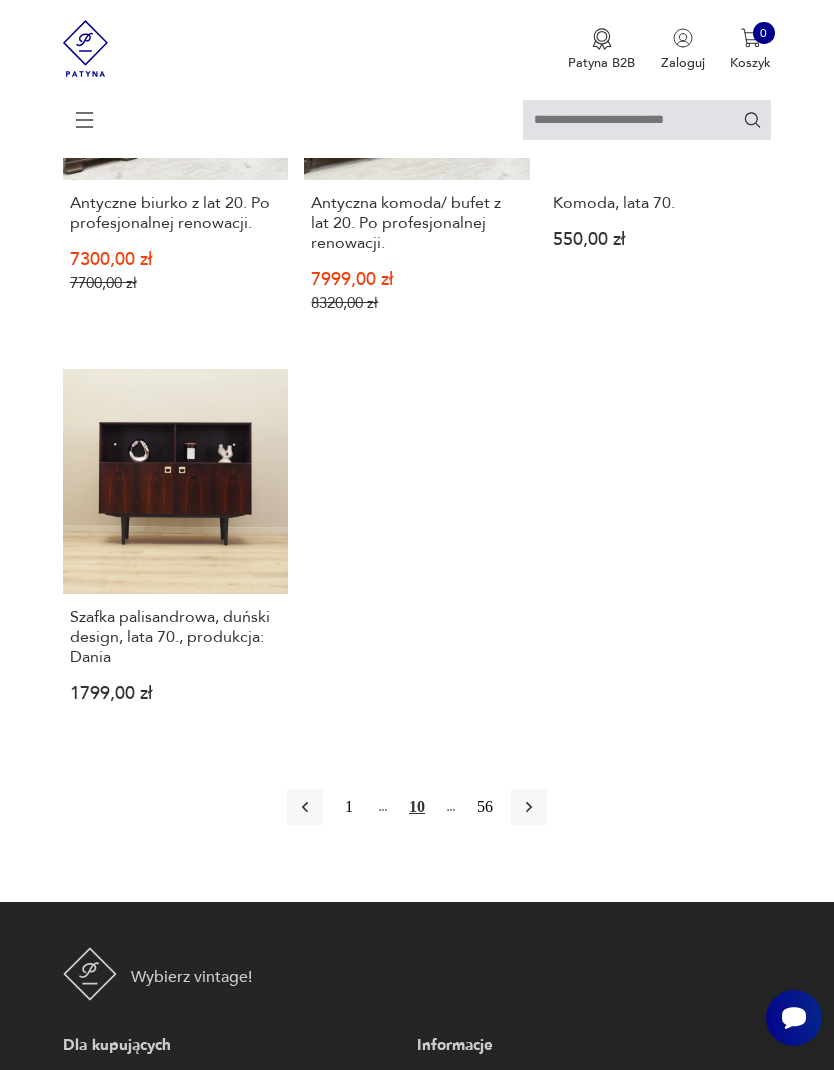 click 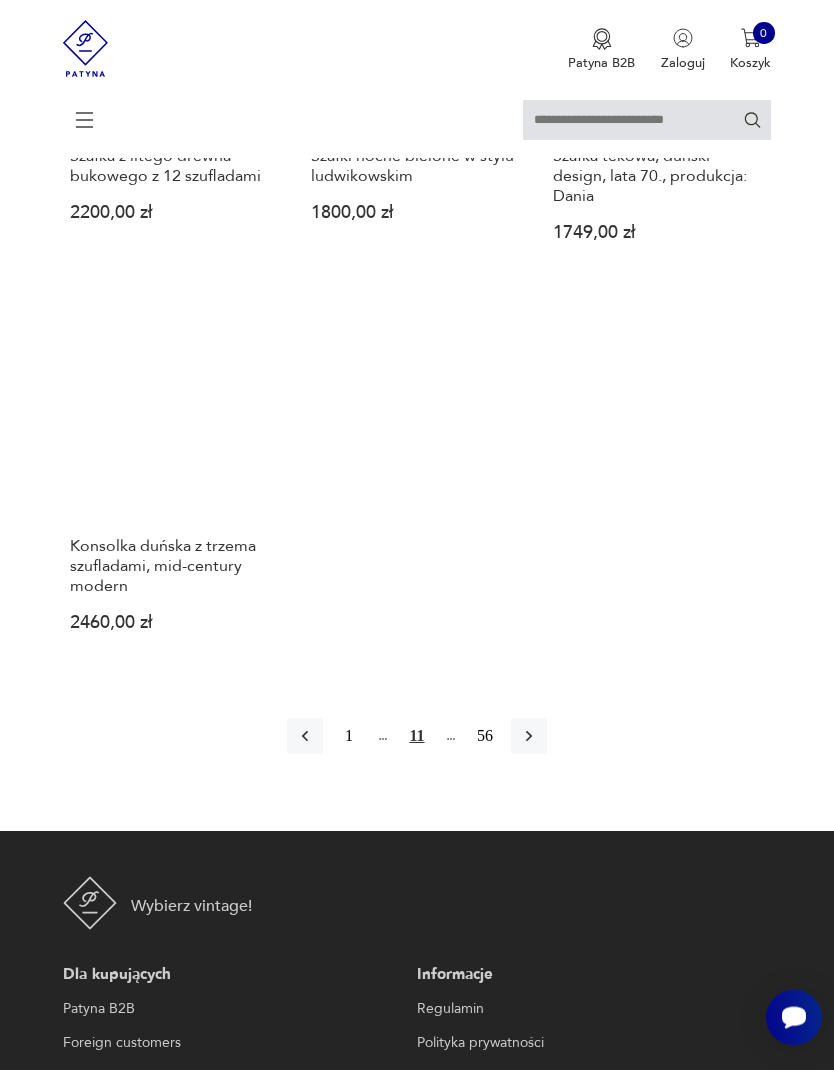 scroll, scrollTop: 2394, scrollLeft: 0, axis: vertical 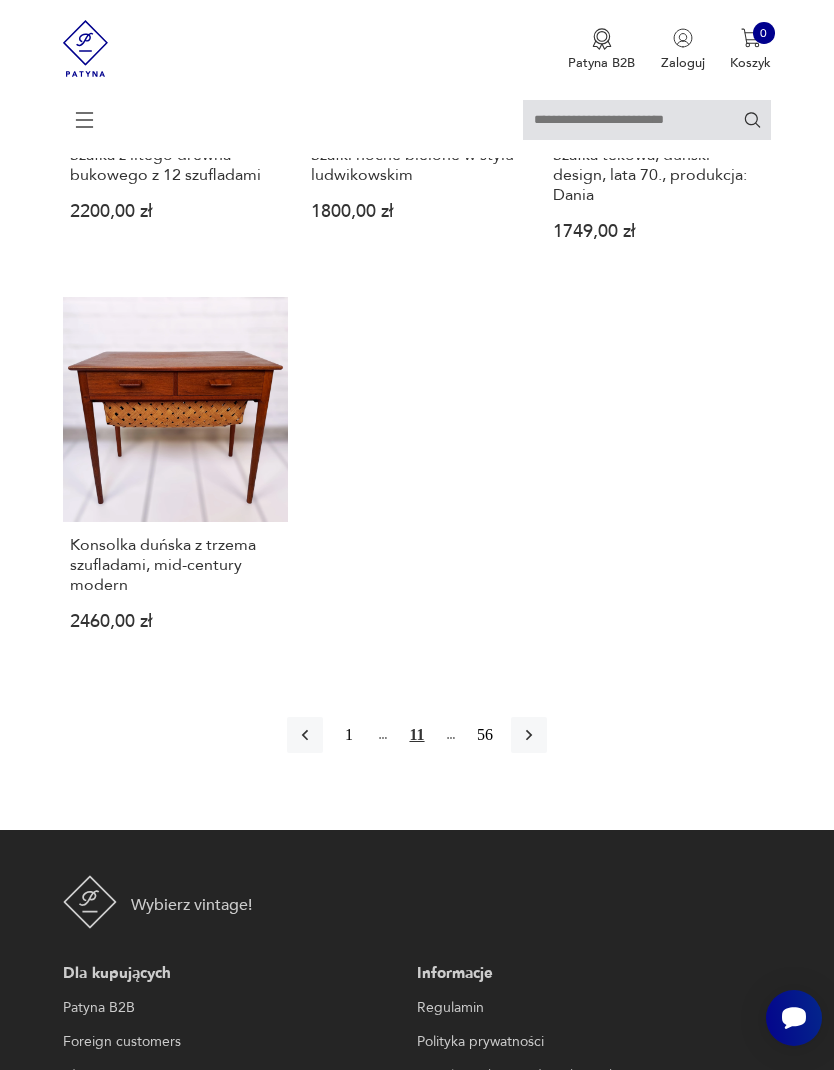 click at bounding box center [529, 735] 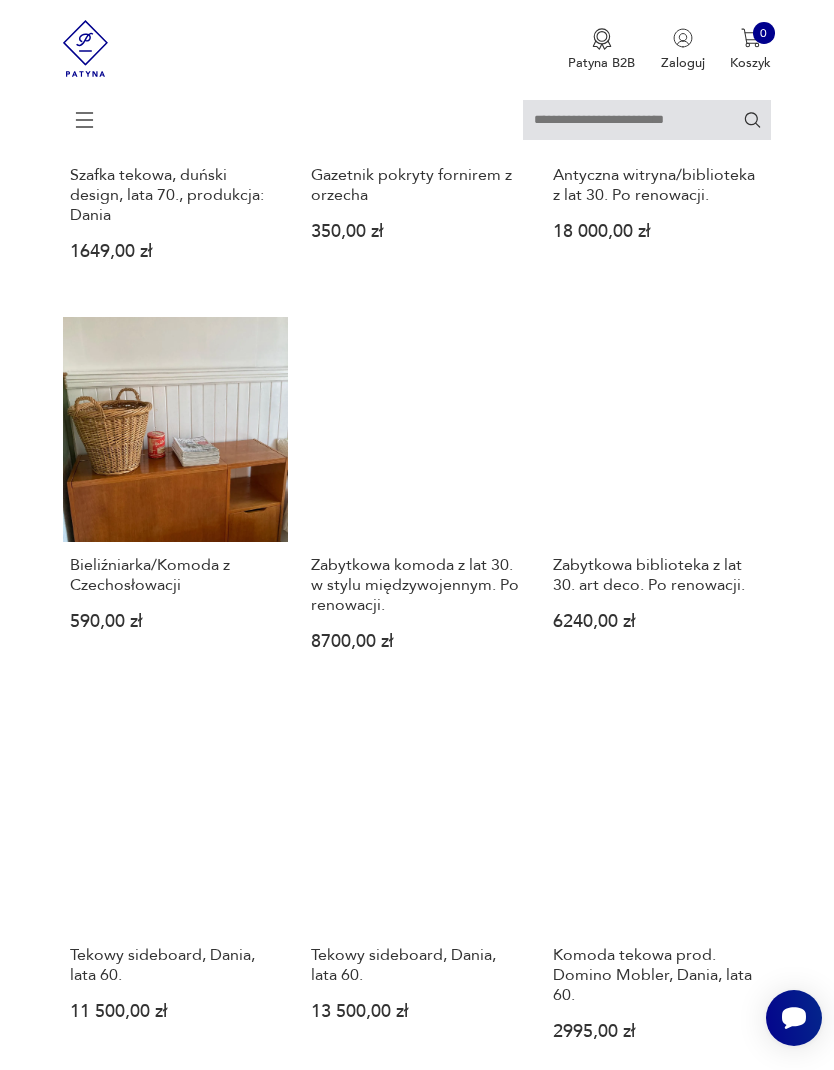 scroll, scrollTop: 822, scrollLeft: 0, axis: vertical 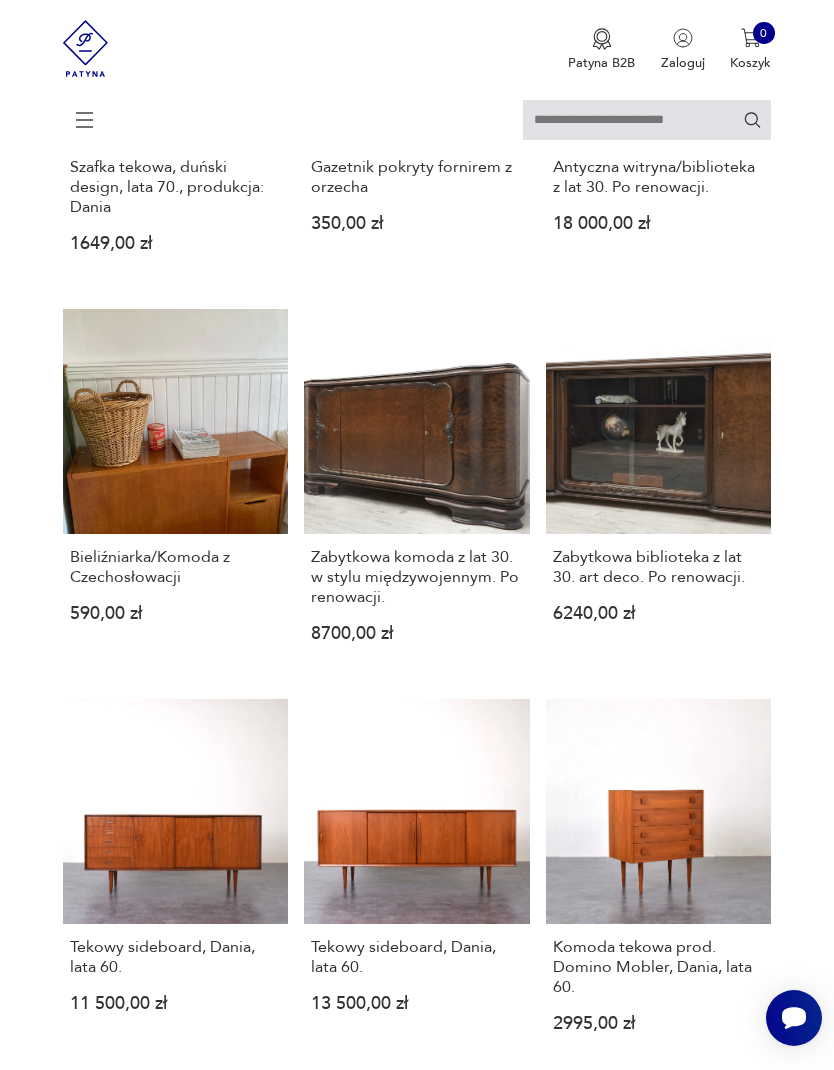 click on "Bieliźniarka/Komoda z [COUNTRY] 590,00 zł" at bounding box center [176, 491] 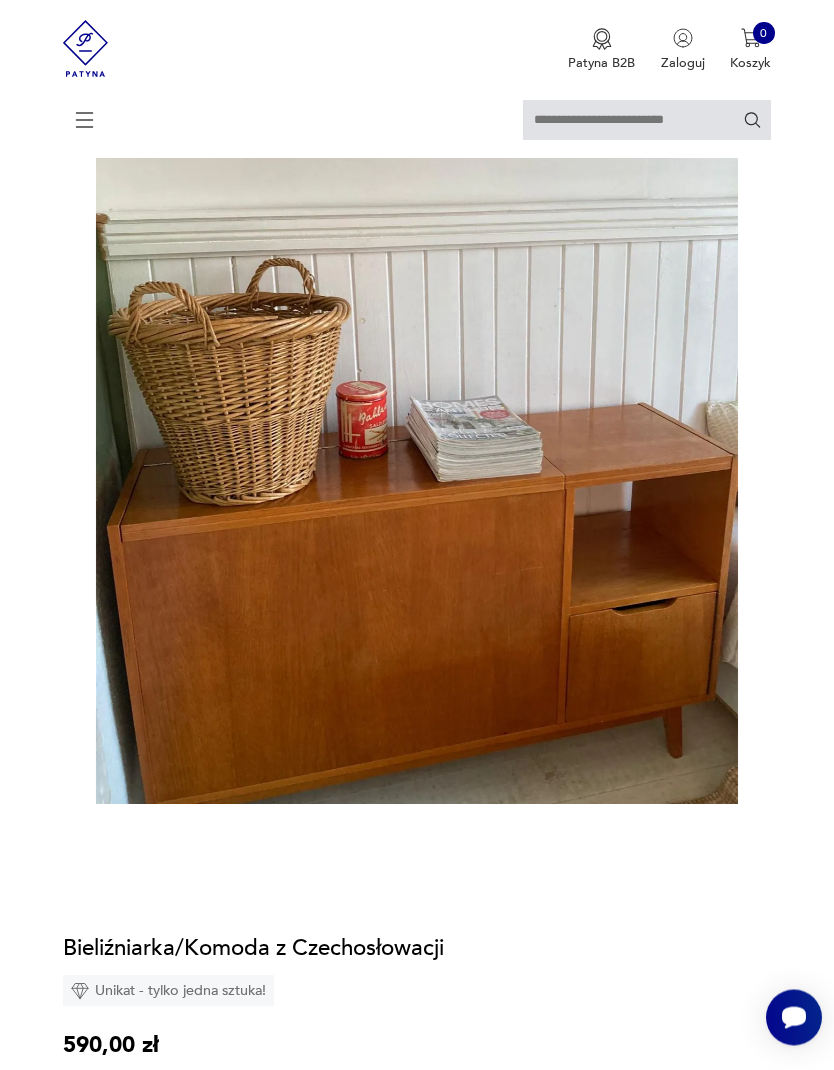 scroll, scrollTop: 329, scrollLeft: 0, axis: vertical 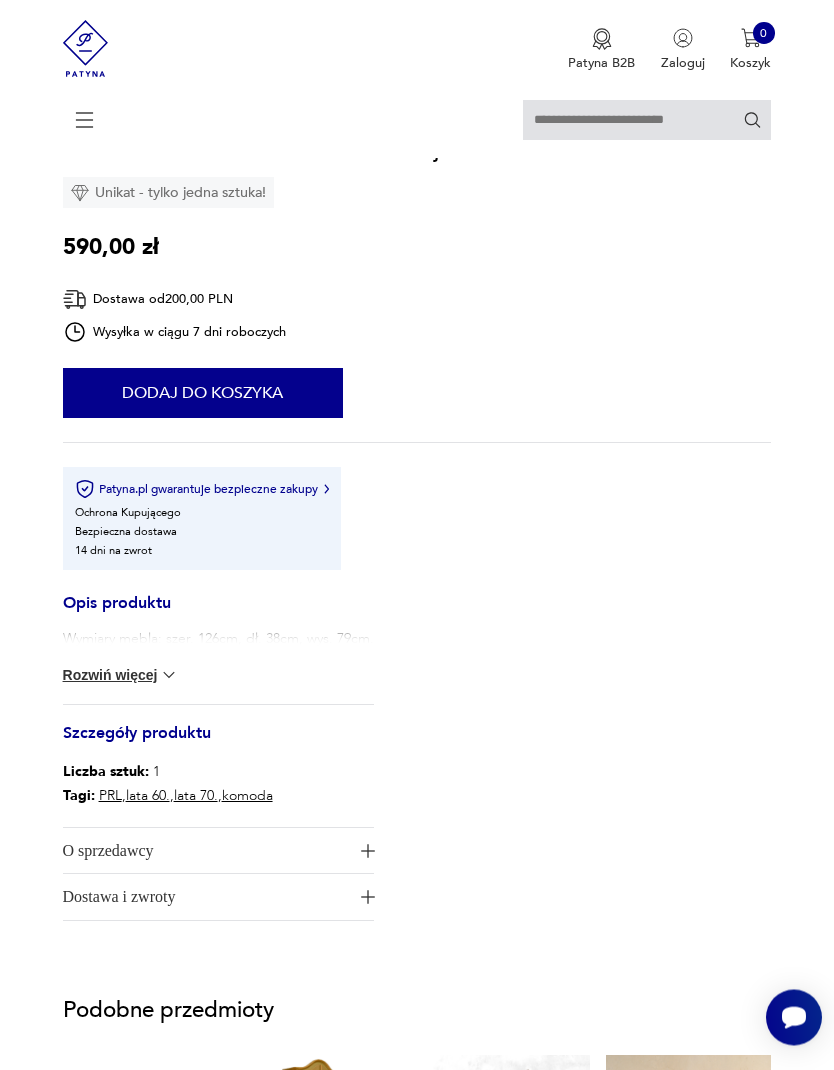 click on "Rozwiń więcej" at bounding box center [121, 676] 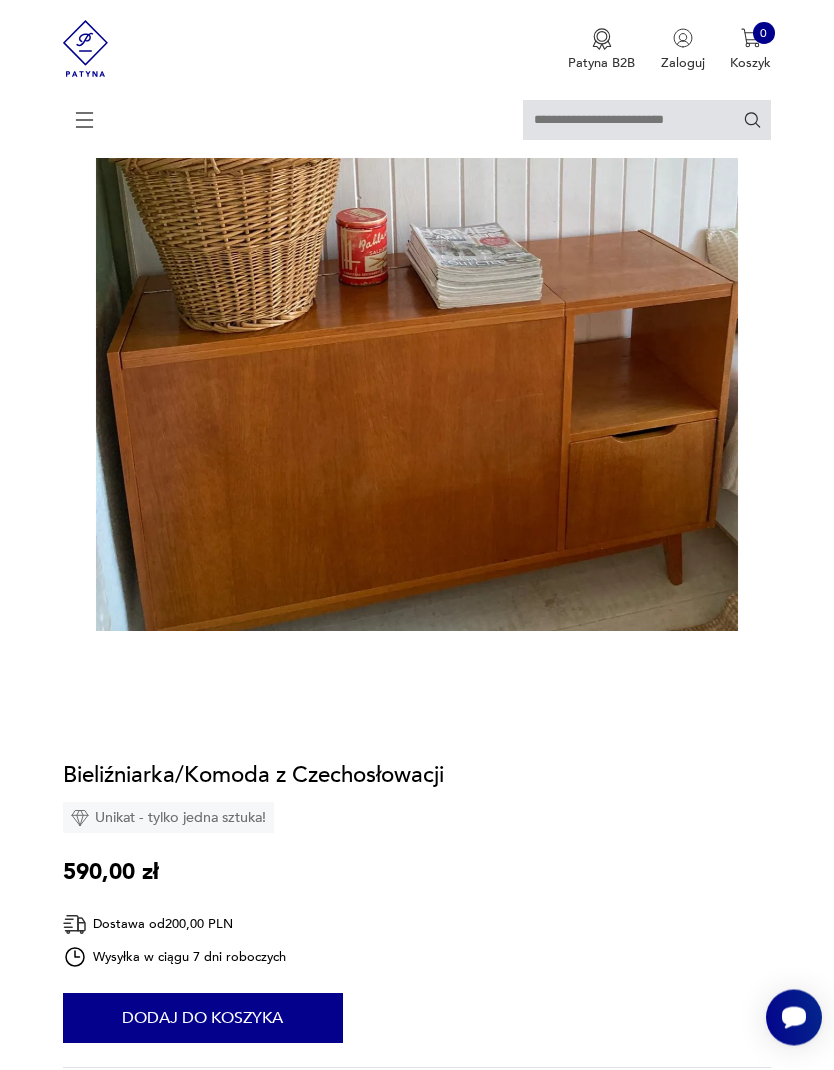 scroll, scrollTop: 430, scrollLeft: 0, axis: vertical 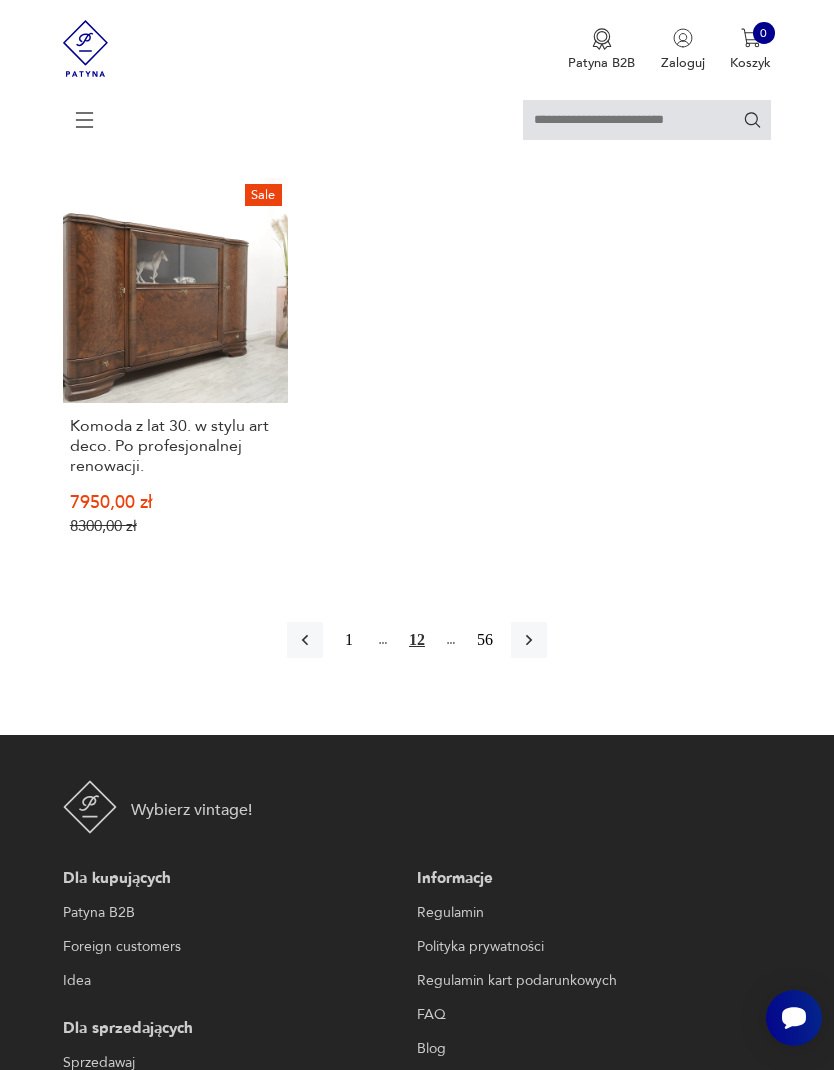 click at bounding box center (529, 640) 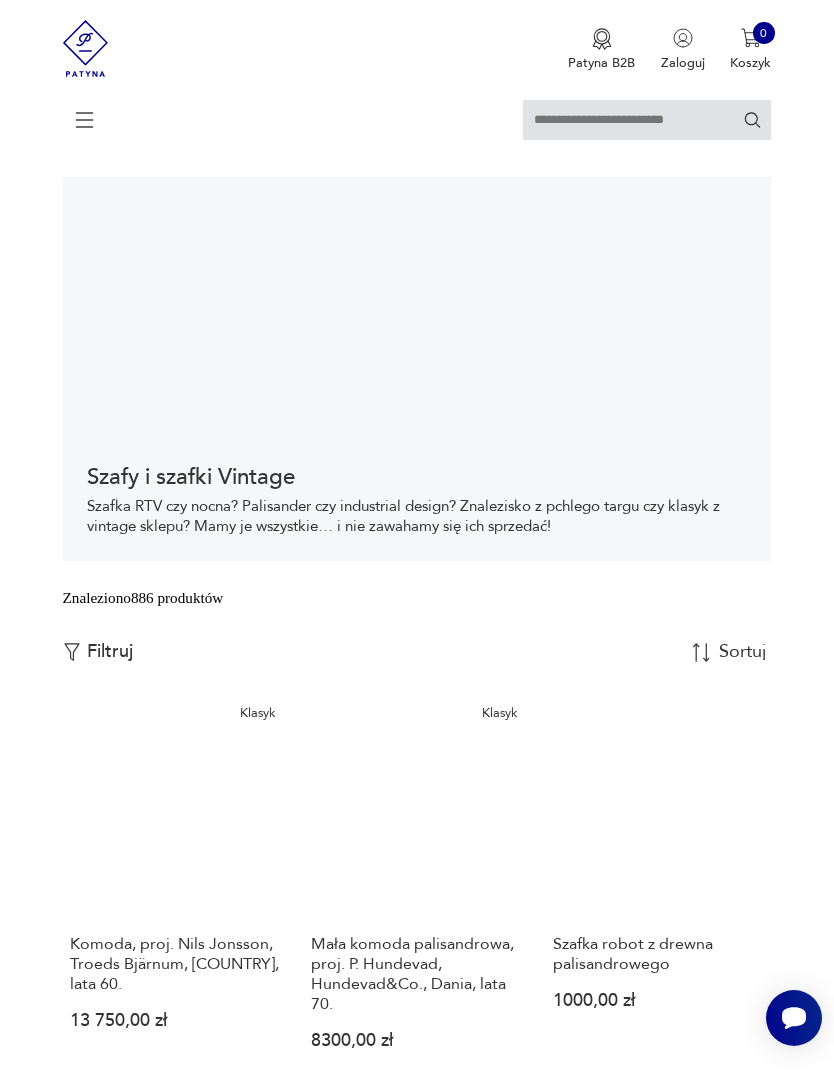 scroll, scrollTop: 0, scrollLeft: 0, axis: both 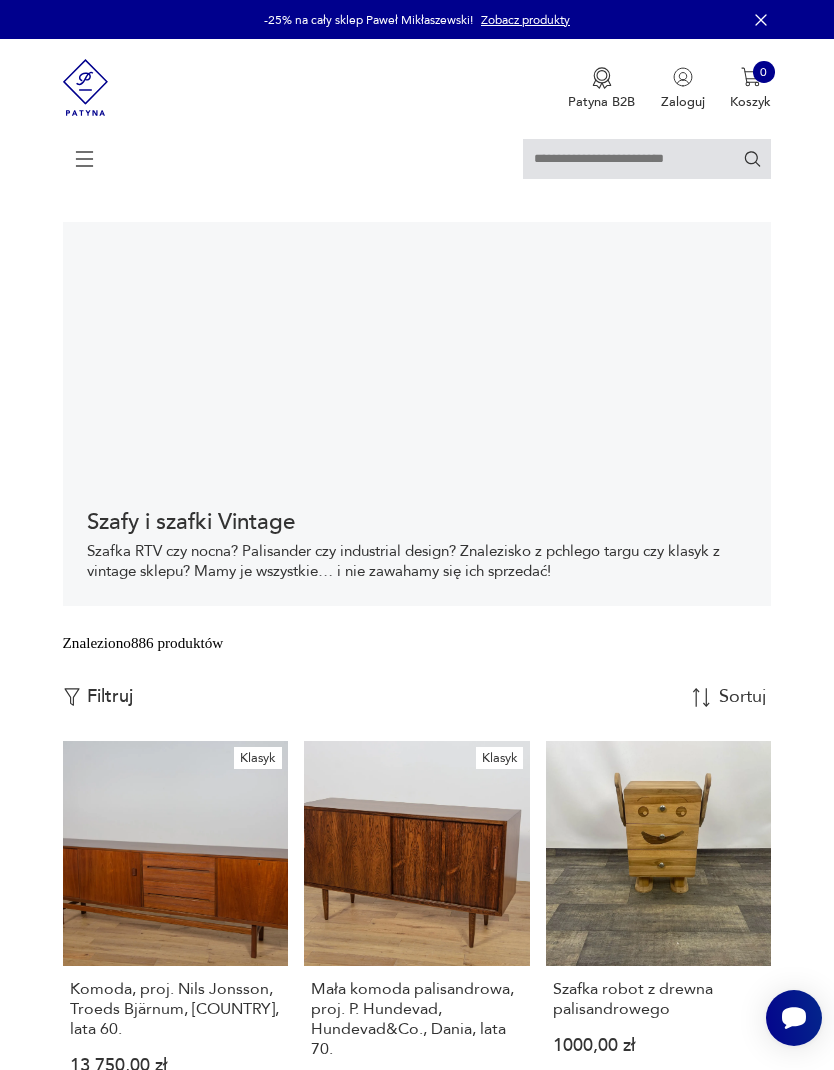 click on "Zobacz produkty" at bounding box center [525, 20] 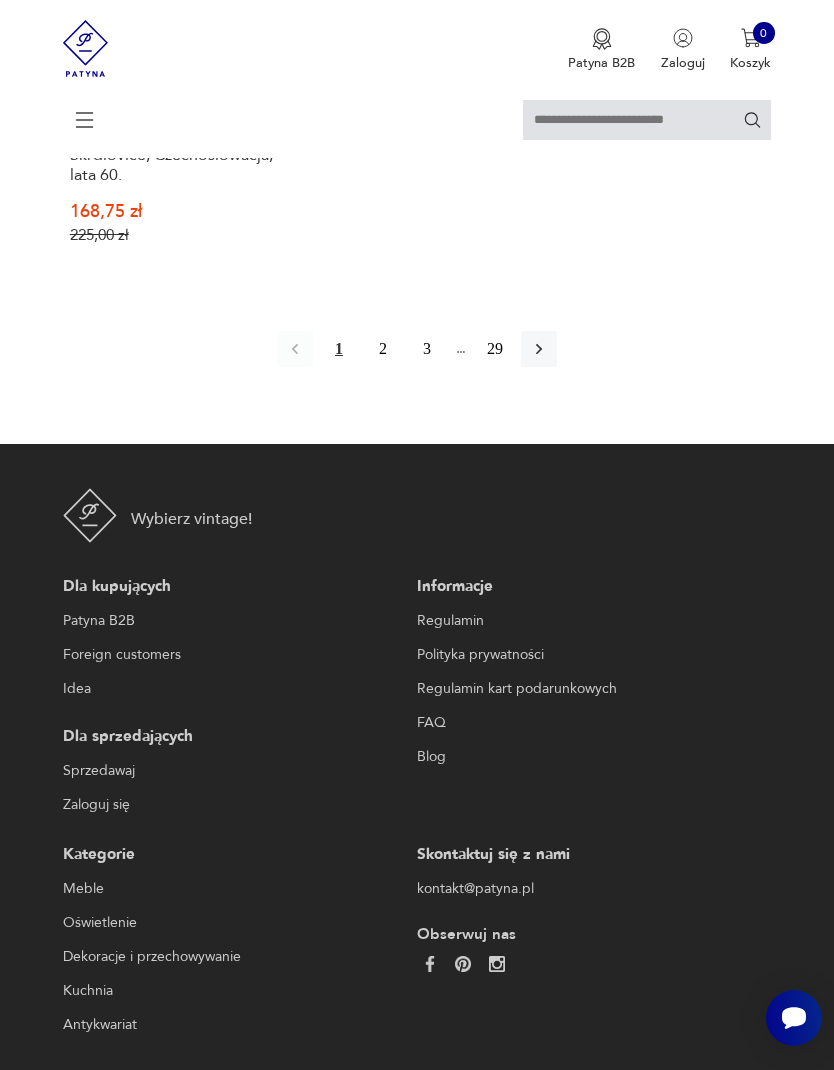 scroll, scrollTop: 3409, scrollLeft: 0, axis: vertical 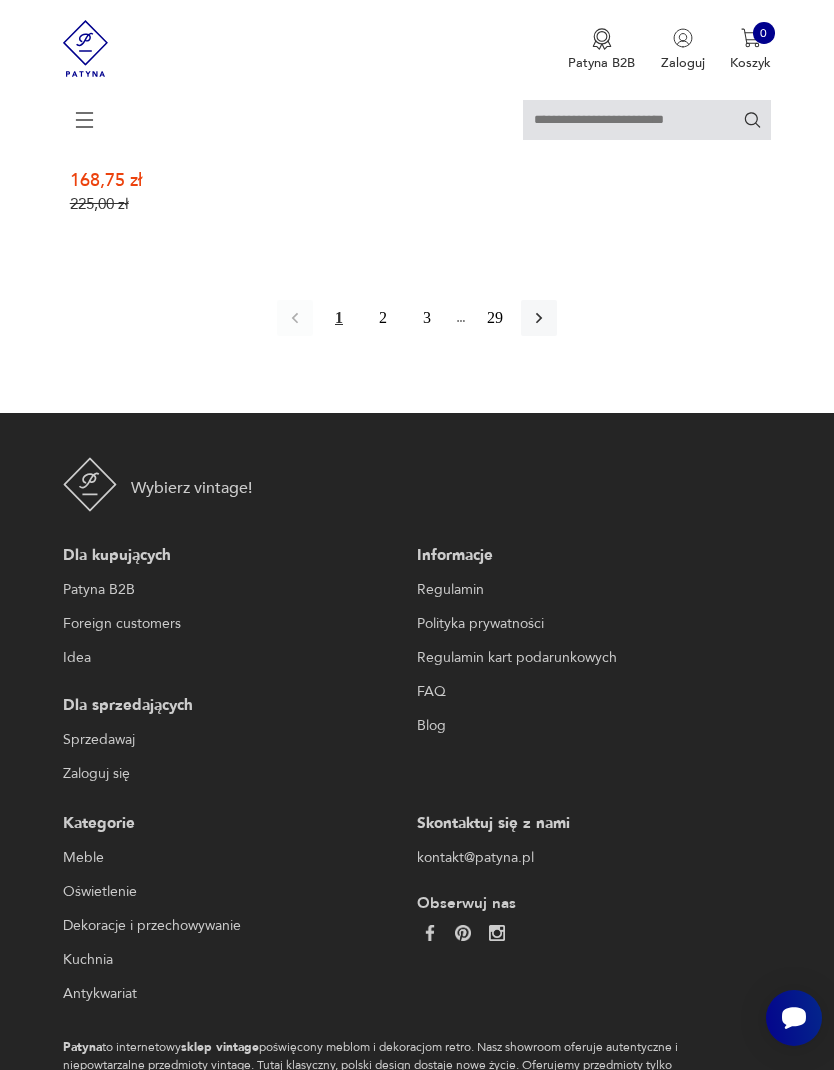 click on "2" at bounding box center (383, 318) 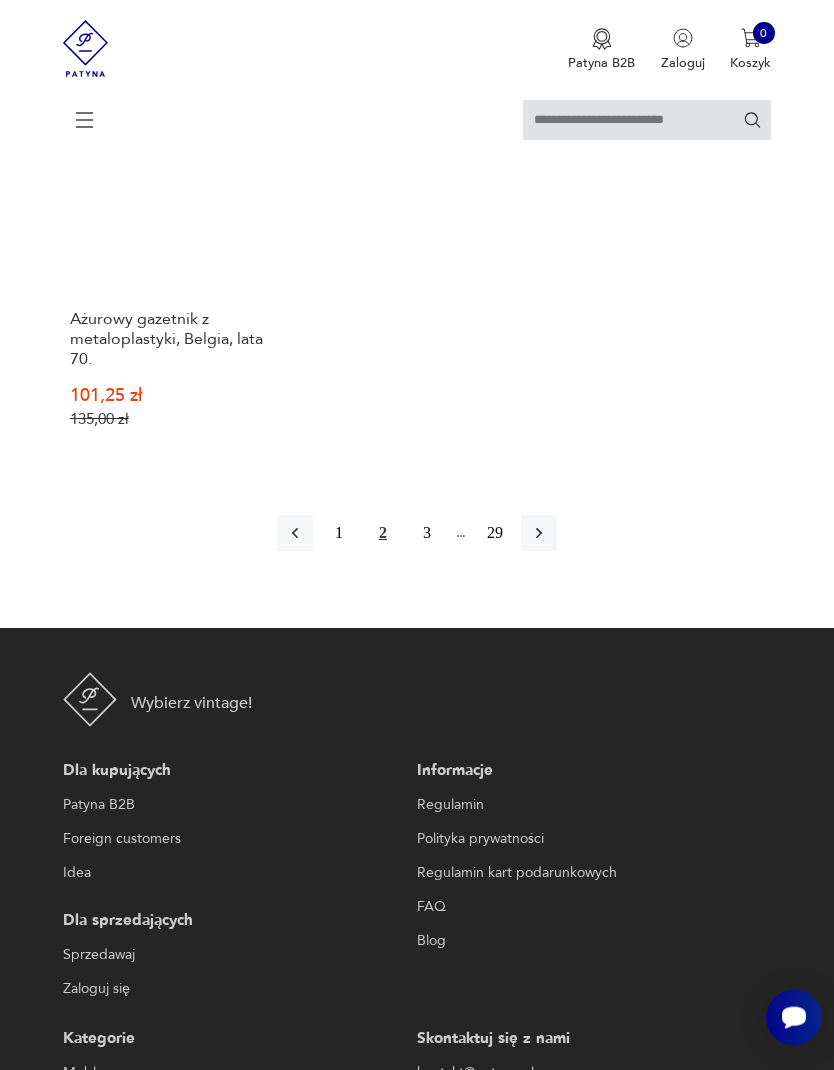 scroll, scrollTop: 3195, scrollLeft: 0, axis: vertical 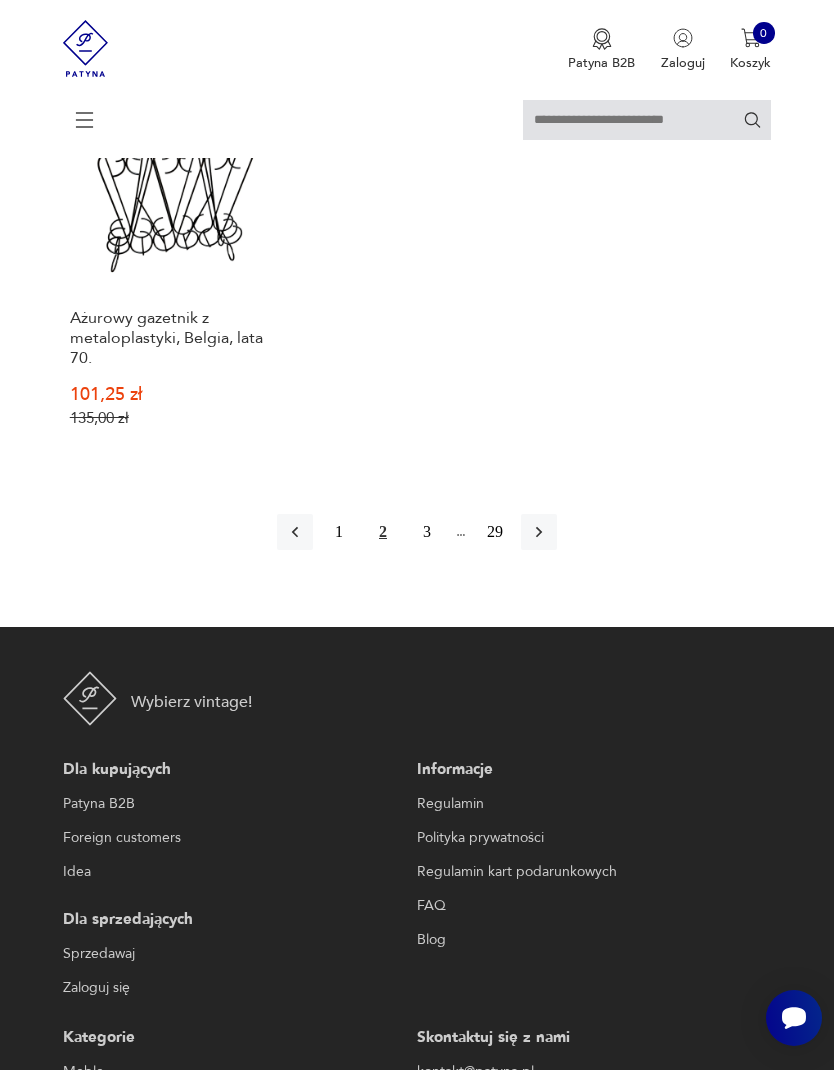 click on "3" at bounding box center (427, 532) 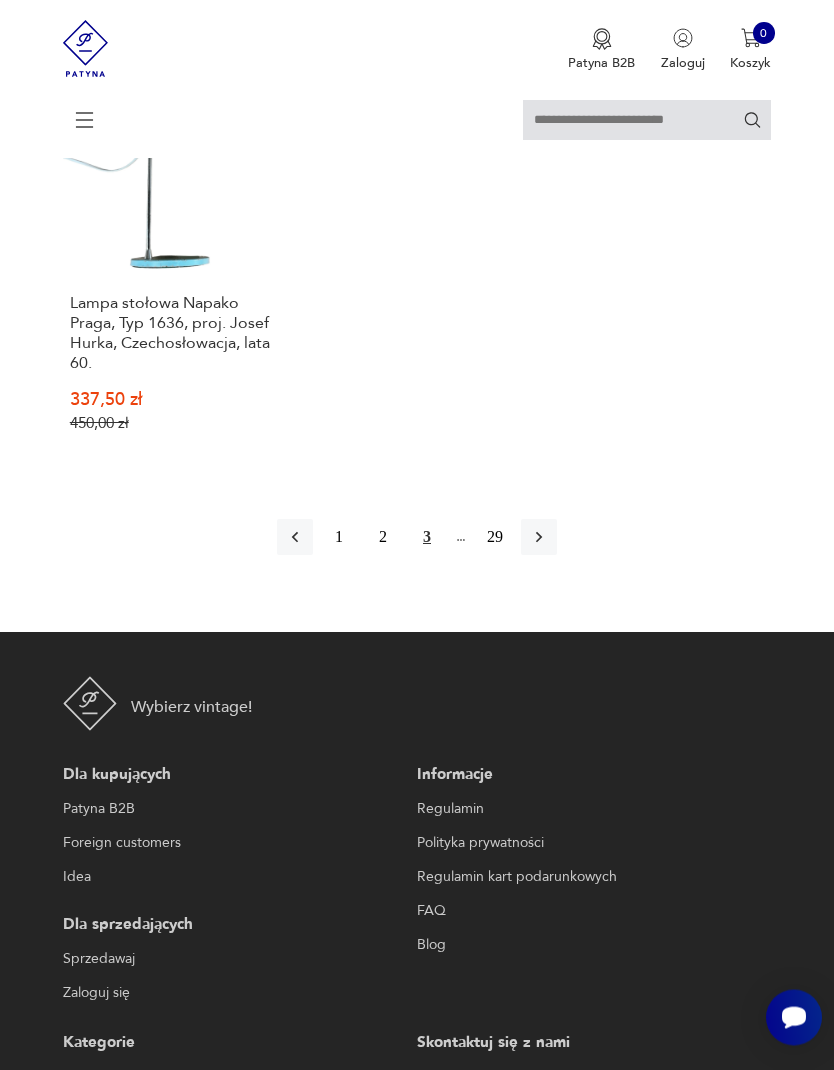 scroll, scrollTop: 3186, scrollLeft: 0, axis: vertical 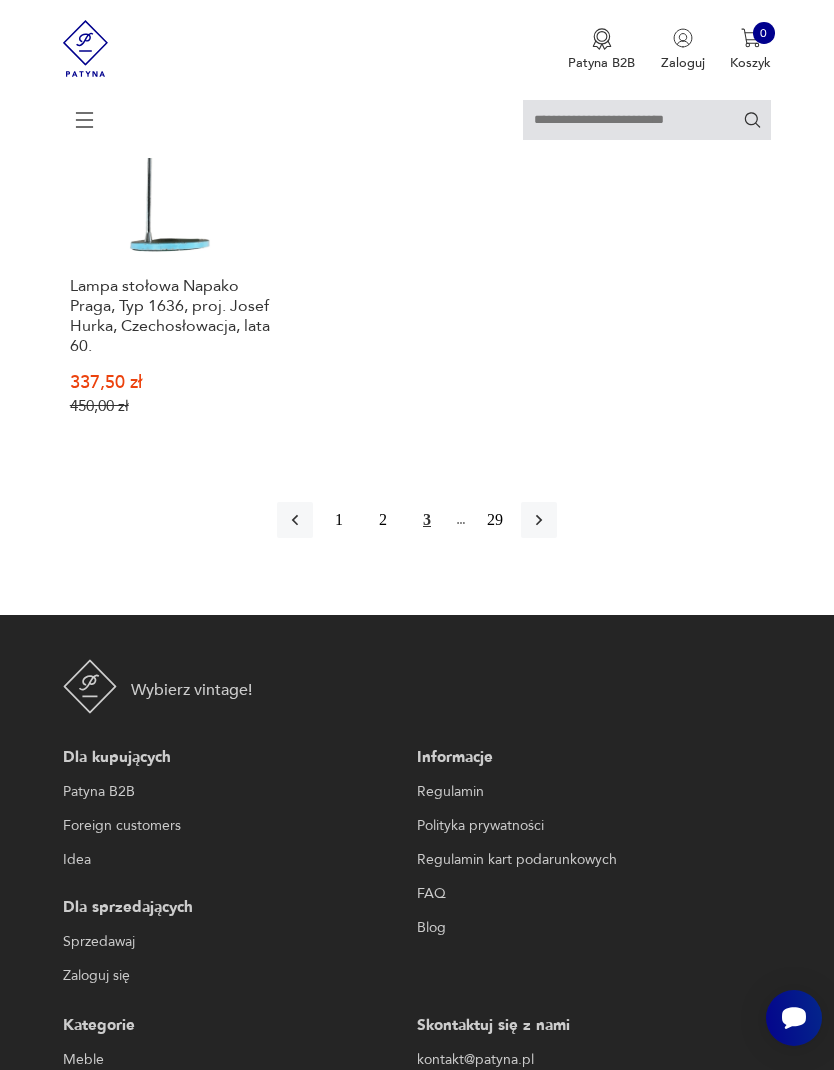 click 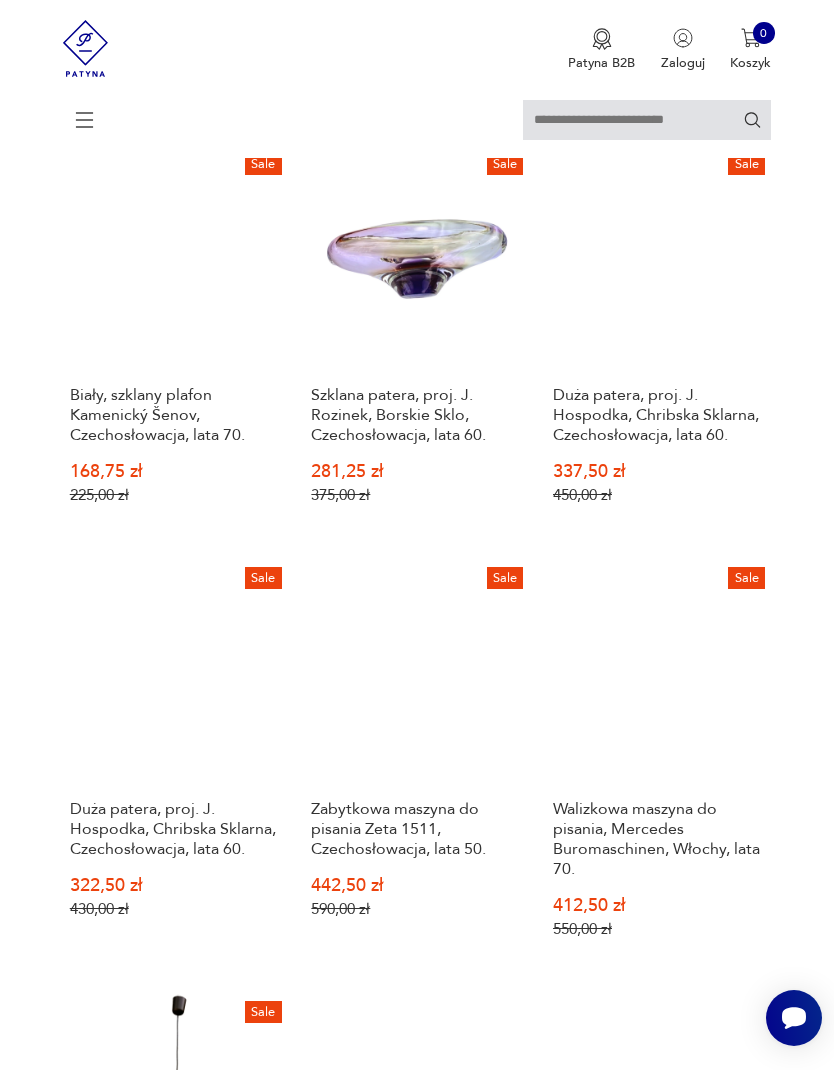 scroll, scrollTop: 2241, scrollLeft: 0, axis: vertical 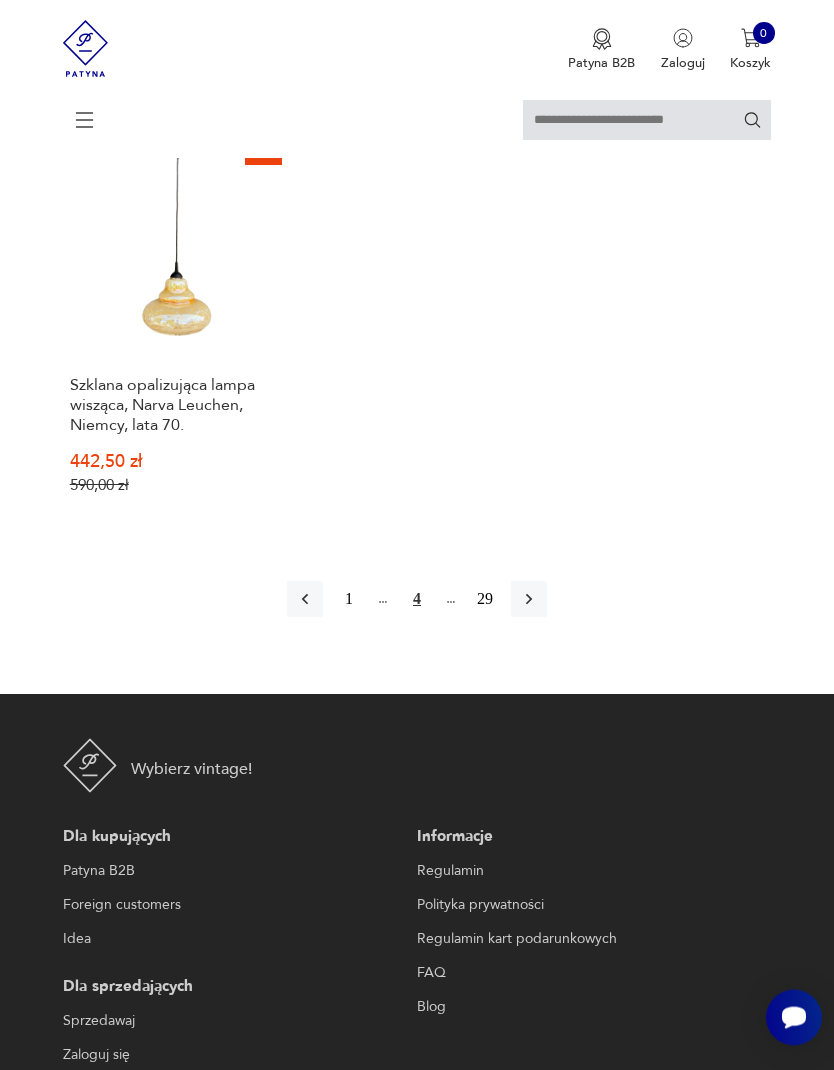 click at bounding box center [529, 600] 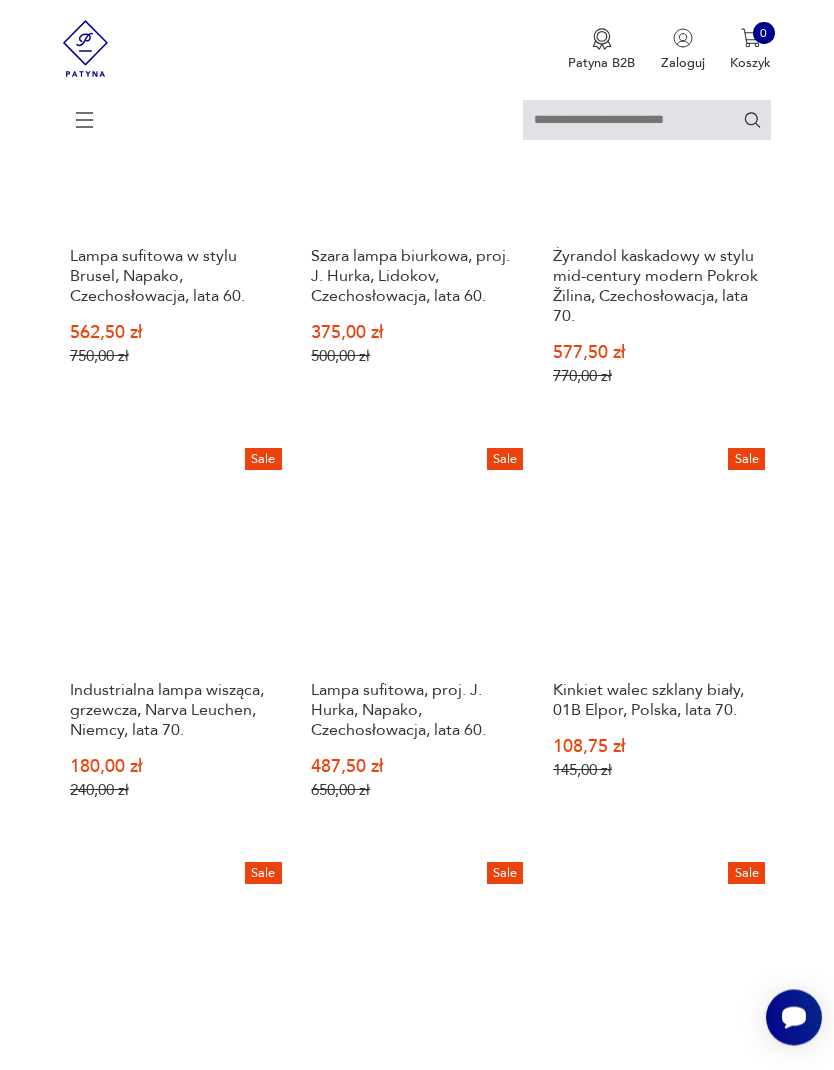 scroll, scrollTop: 1562, scrollLeft: 0, axis: vertical 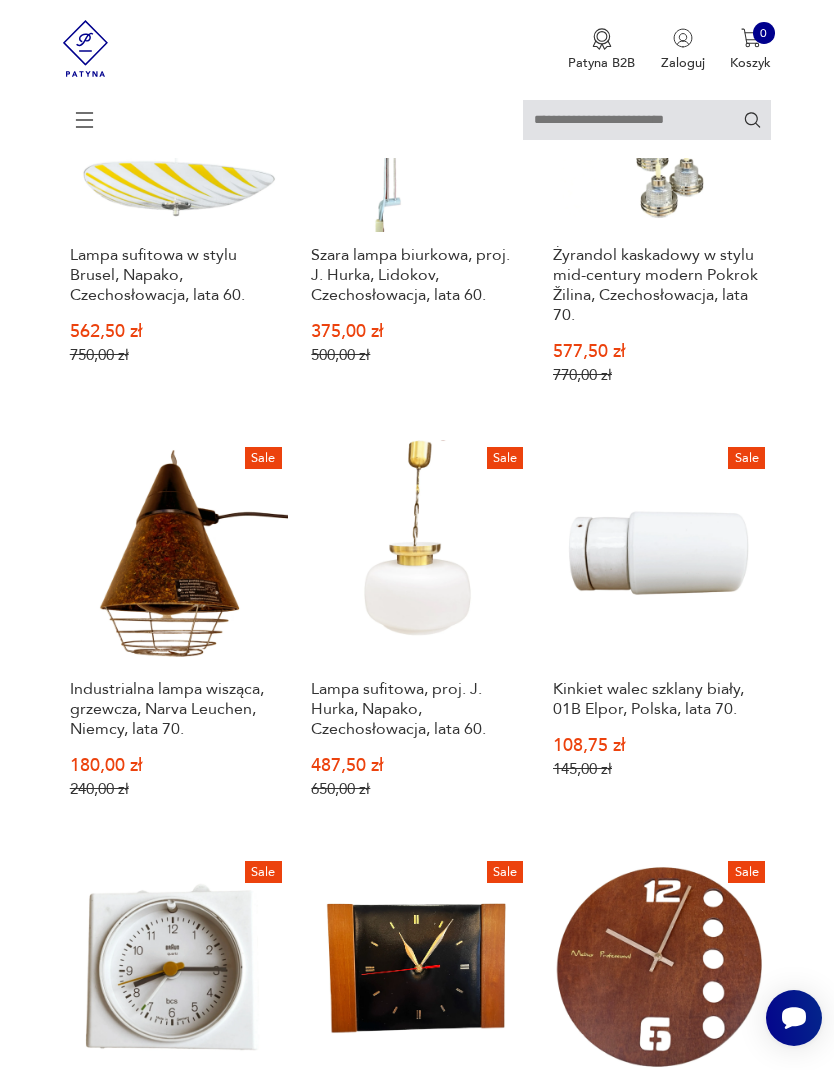 click on "Sale Szara lampa biurkowa, proj. J. Hurka, Lidokov, [COUNTRY], lata 60. 375,00 zł 500,00 zł" at bounding box center [417, 210] 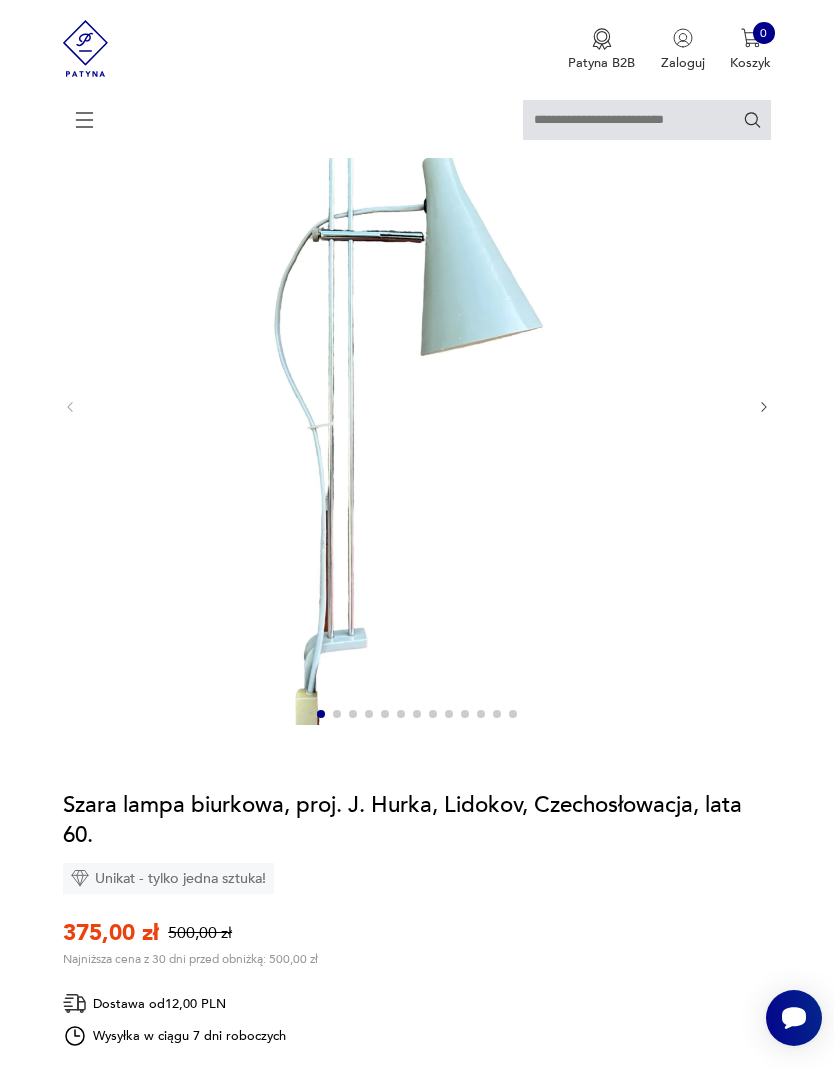 click on "Sale Opis produktu Metalowa szara lampa biurkowa TYP L194, Josef Hůrka dla Lidokov, [COUNTRY], lata 60.
Wyjątkowa lampa stołowa stworzona przez Josefa Hurkę dla fabryki Lidokov w [COUNTRY] w latach 60. Klasyczny design mid-century, charakteryzujący się prostotą formy i starannie dopracowanymi detalami. Lampa ma modernistyczny charakter, z lakierowaną na szarobłękitną podstawą i kloszem. Chromowane rurki, po których można regulować wysokość klosza, są zachowane w bardzo dobrym stanie.
Lampa na żarówkę E27. Mimo wieku lampa zachowała się w bardzo dobrym stanie, zarówno wizualnie, jak i technicznie. Wszelkie drobne ślady użytkowania (otarcia na krawędziach) są widoczne na zdjęciach. Klosz można łatwo regulować, obracając go wzdłuż własnej osi lub przesuwając po chromowanych rurkach dzięki pokrętłu z tyłu.
Podstawa jest przystosowana do mocowana na blacie, co zapewnia stabilność.
Wymiary:
wysokość 55 cm | szerokość 13 cm | głębokość 23 cm" at bounding box center (417, 1014) 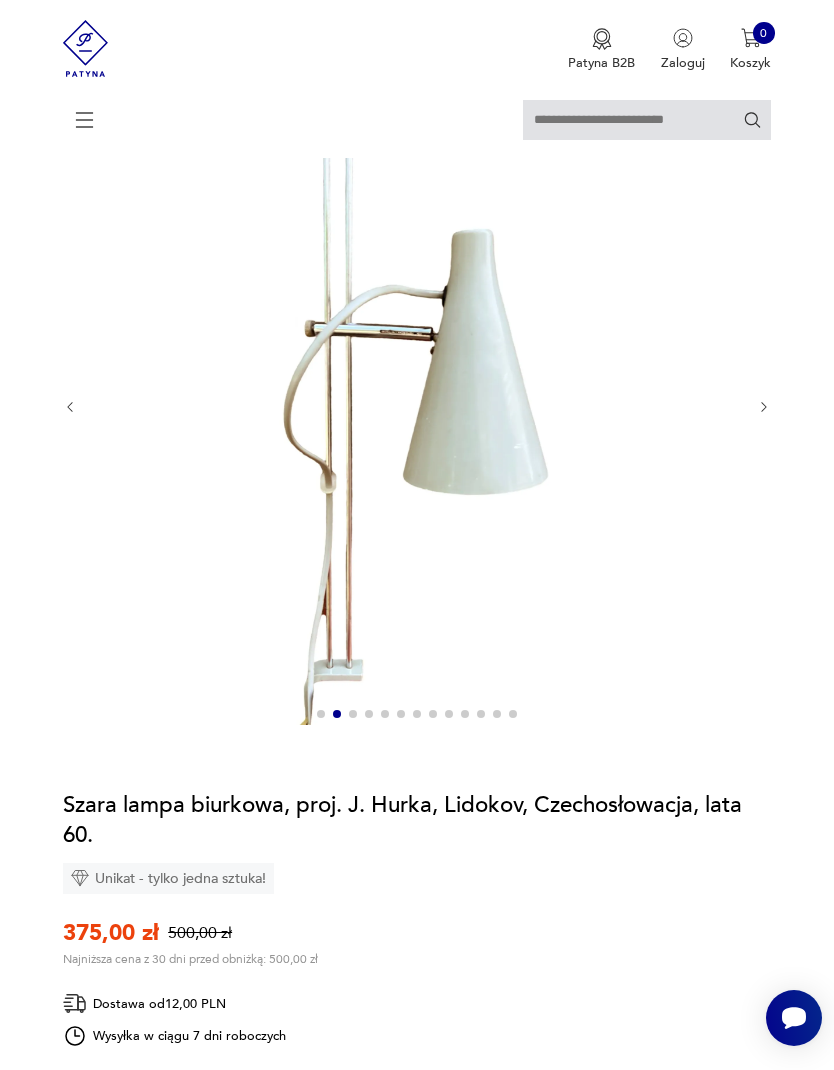 click at bounding box center [417, 407] 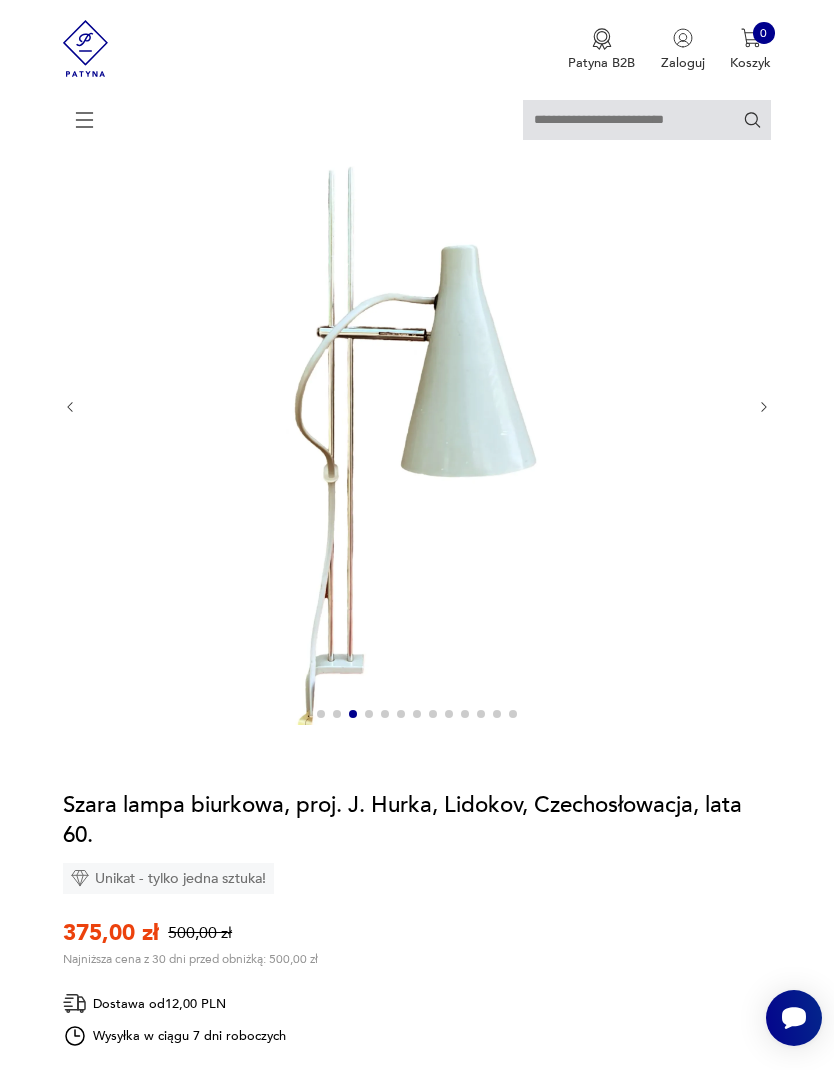 click 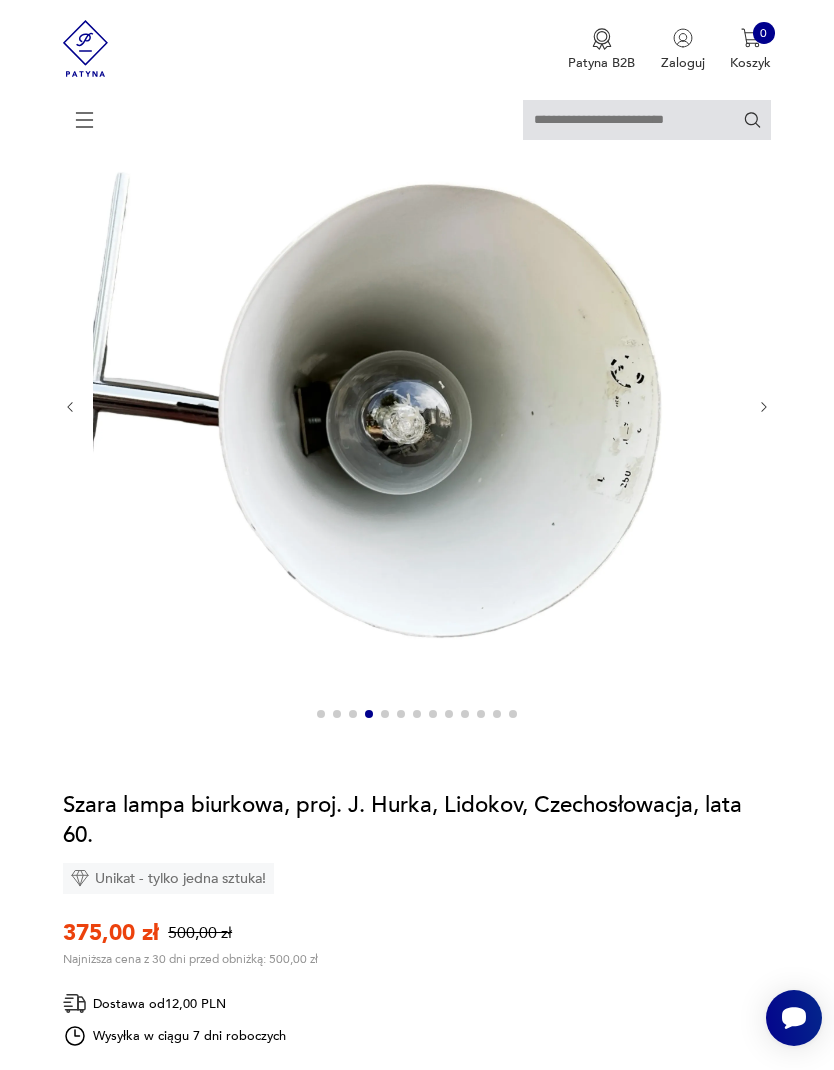 click at bounding box center [764, 407] 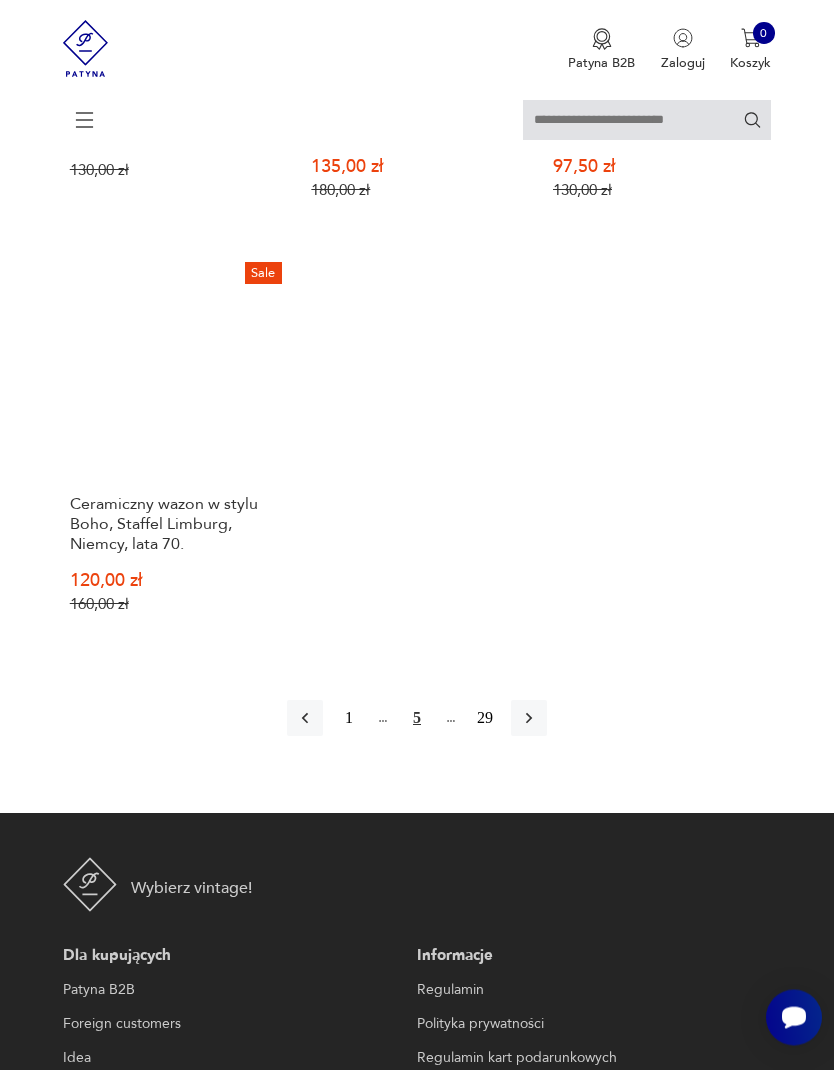 scroll, scrollTop: 2989, scrollLeft: 0, axis: vertical 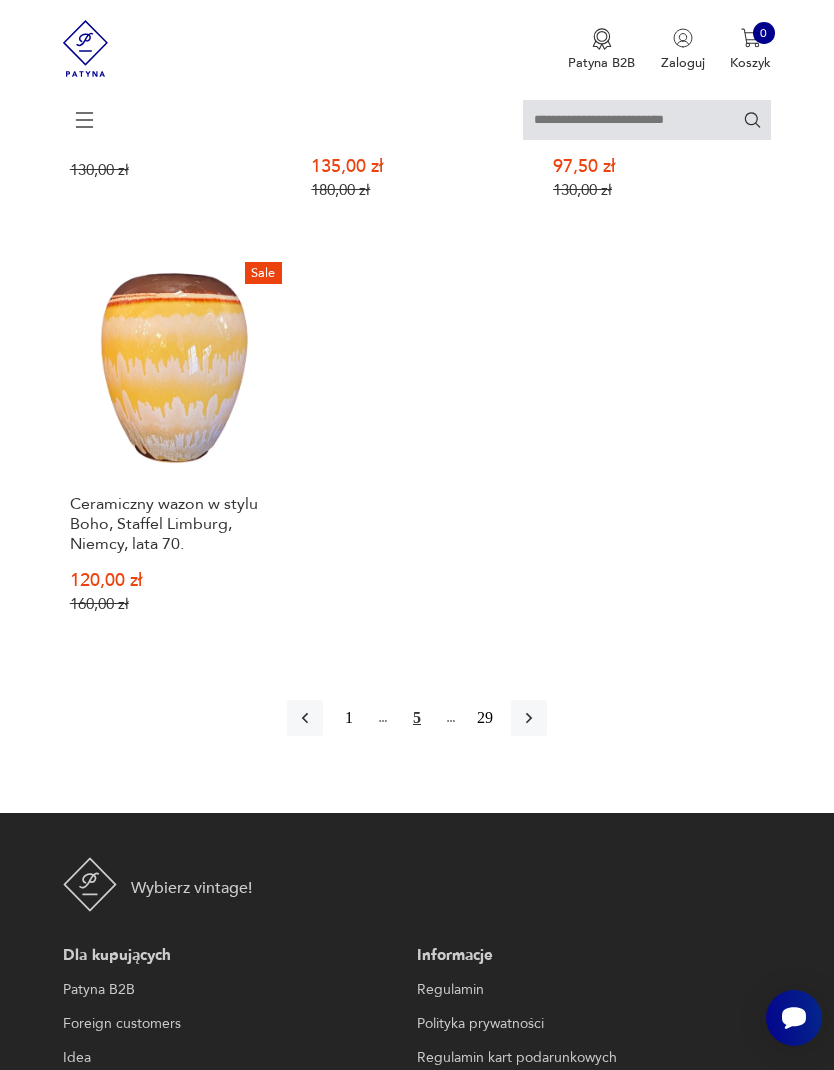 click at bounding box center (529, 718) 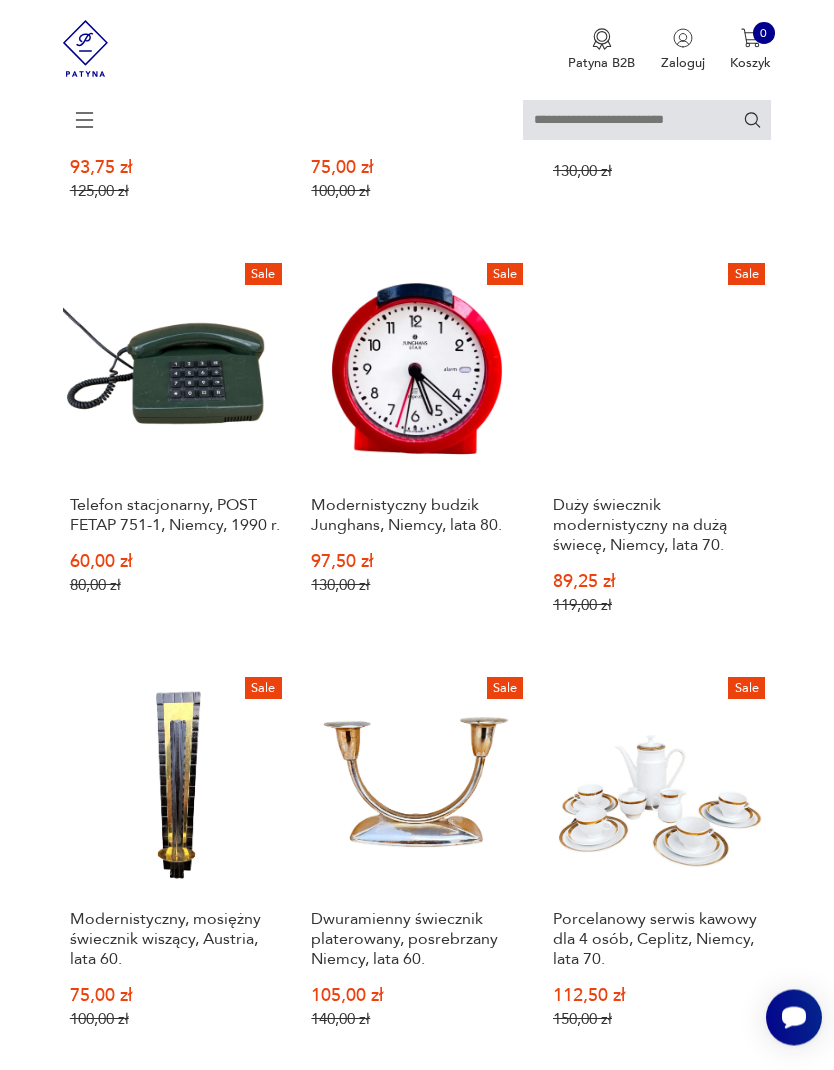 scroll, scrollTop: 1312, scrollLeft: 0, axis: vertical 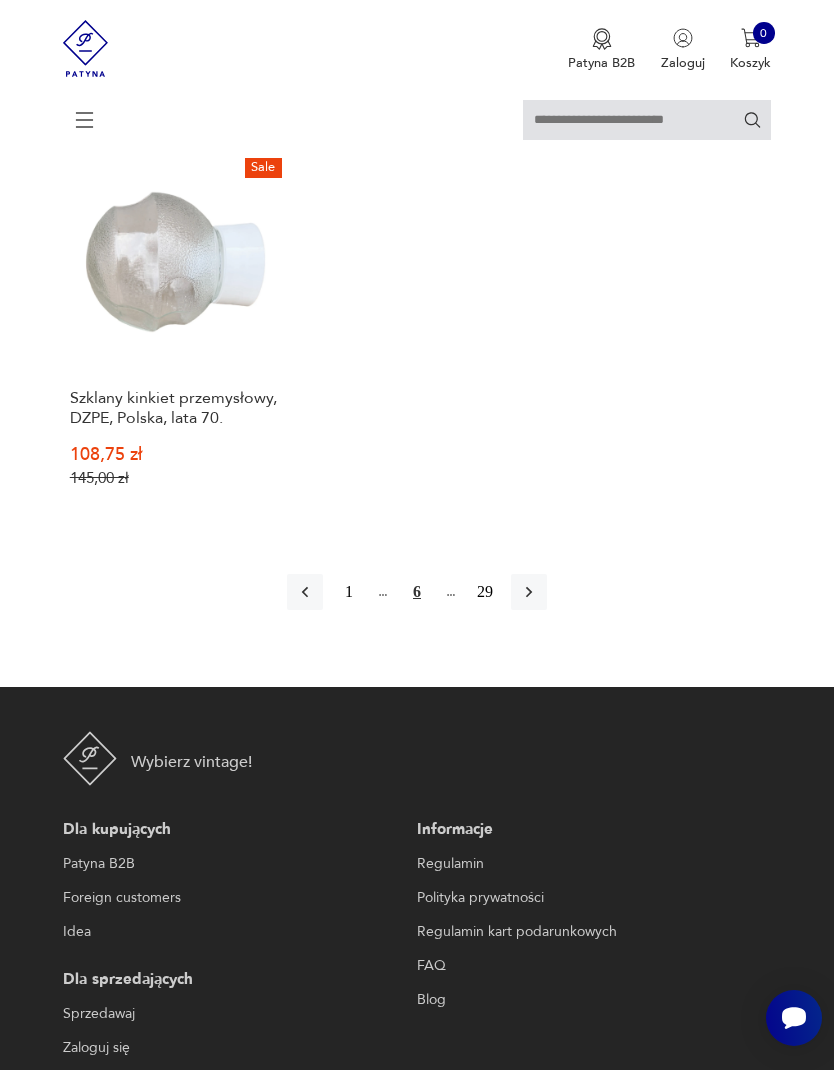 click 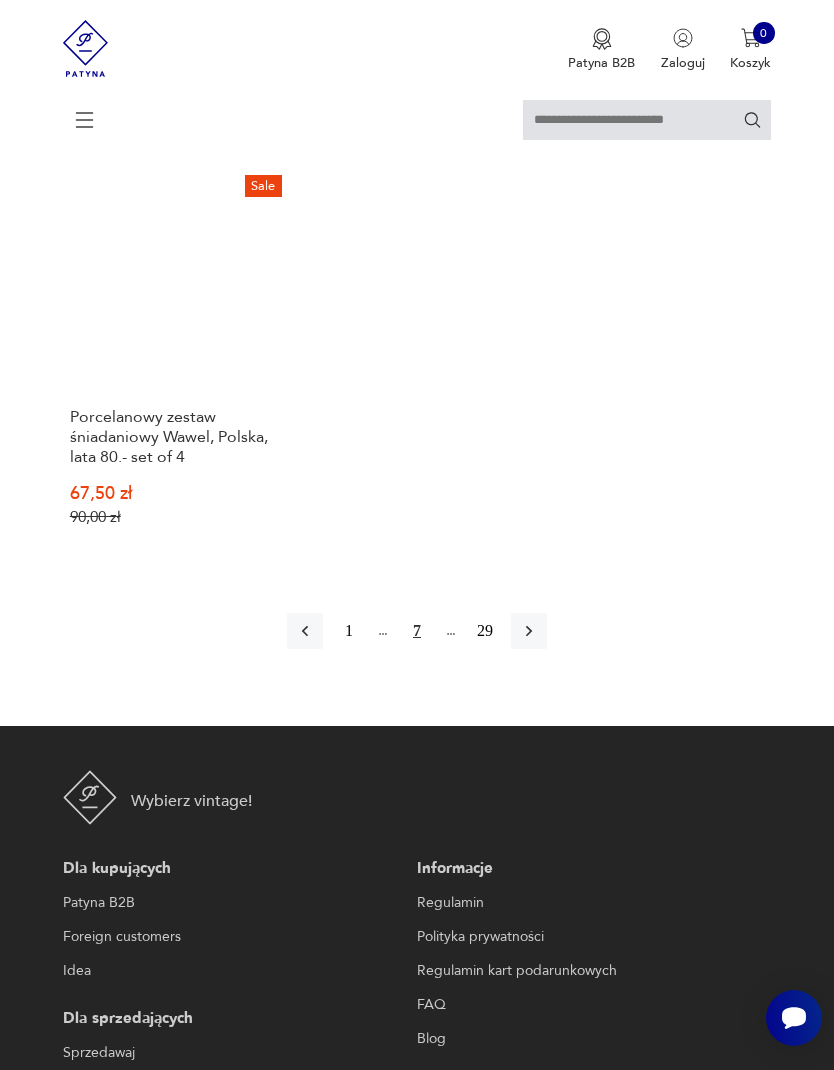 scroll, scrollTop: 3045, scrollLeft: 0, axis: vertical 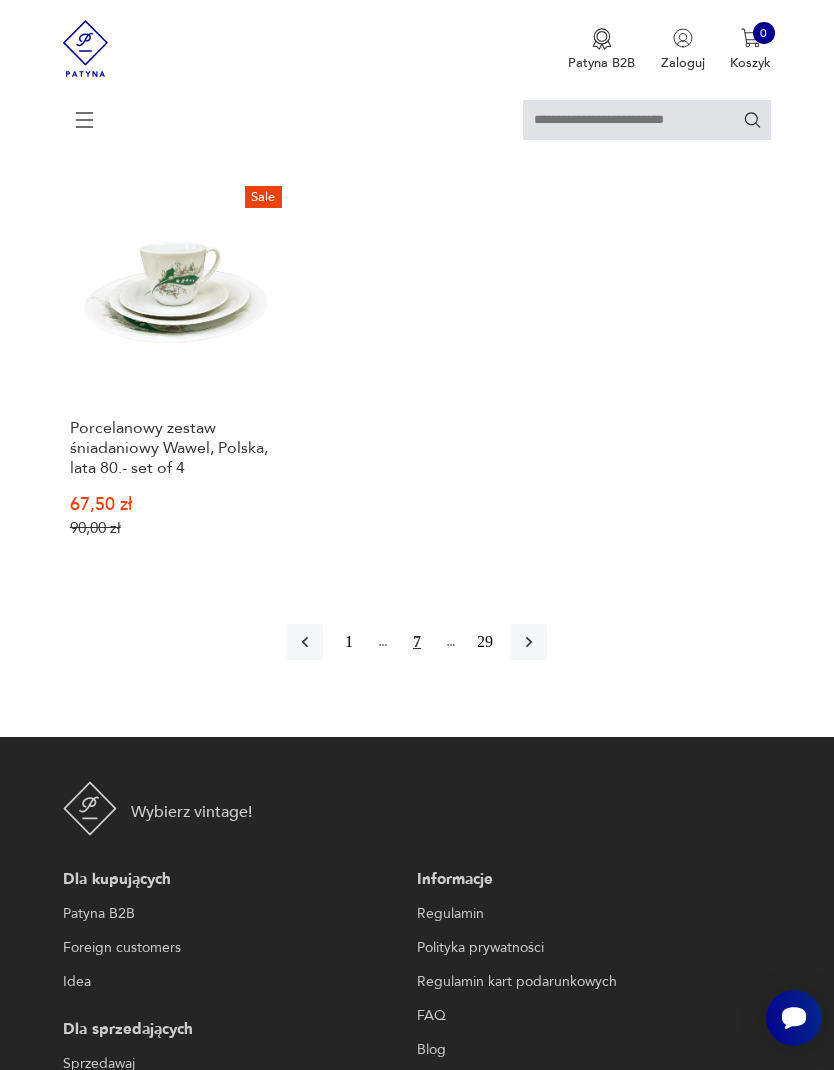 click 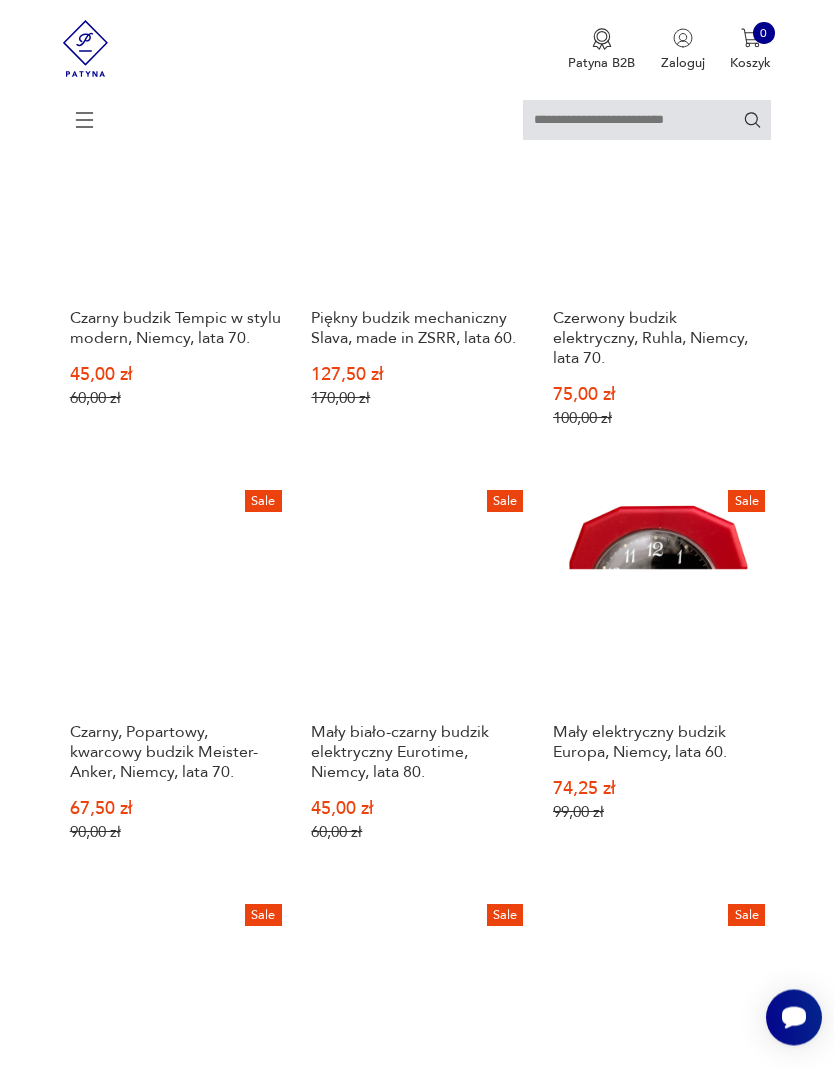 scroll, scrollTop: 857, scrollLeft: 0, axis: vertical 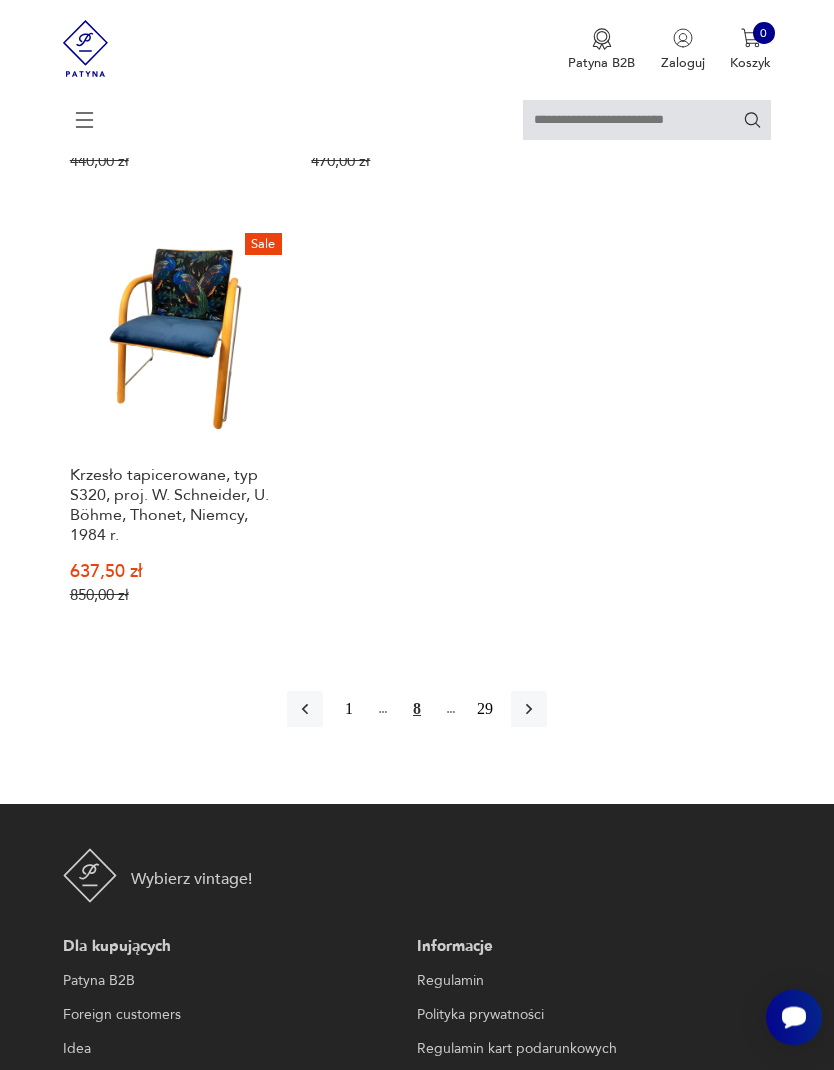 click at bounding box center (529, 710) 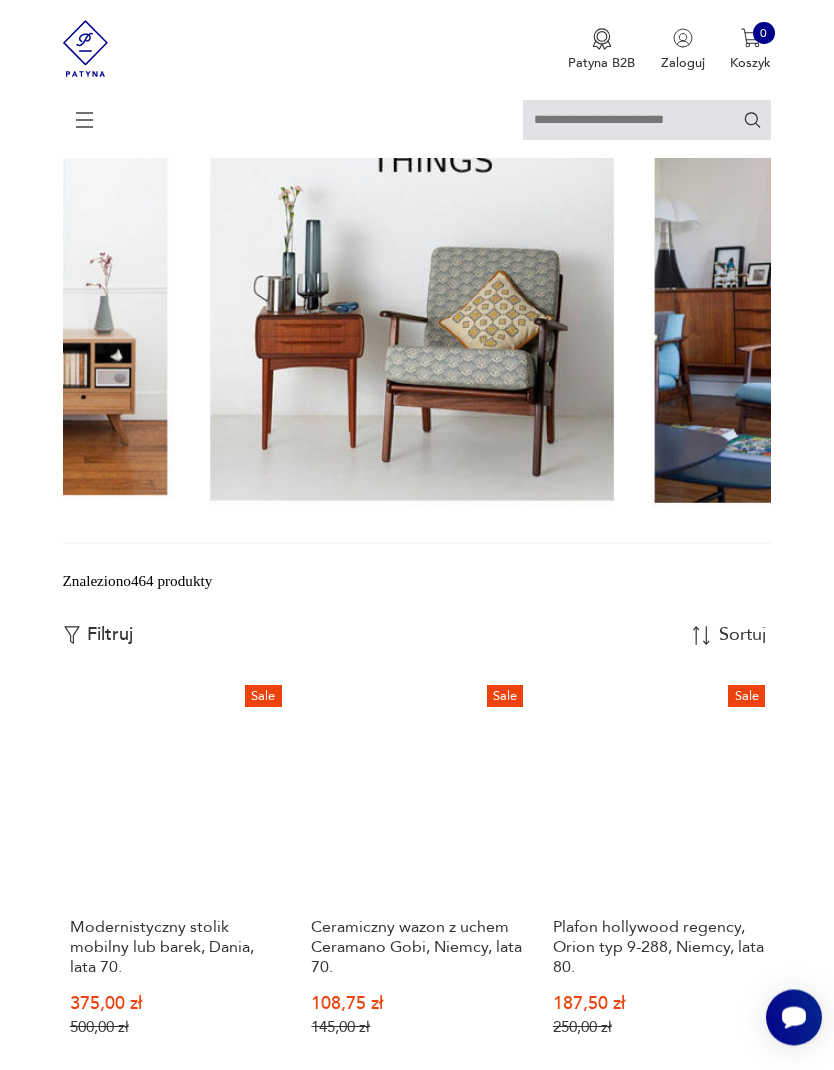 scroll, scrollTop: 446, scrollLeft: 0, axis: vertical 